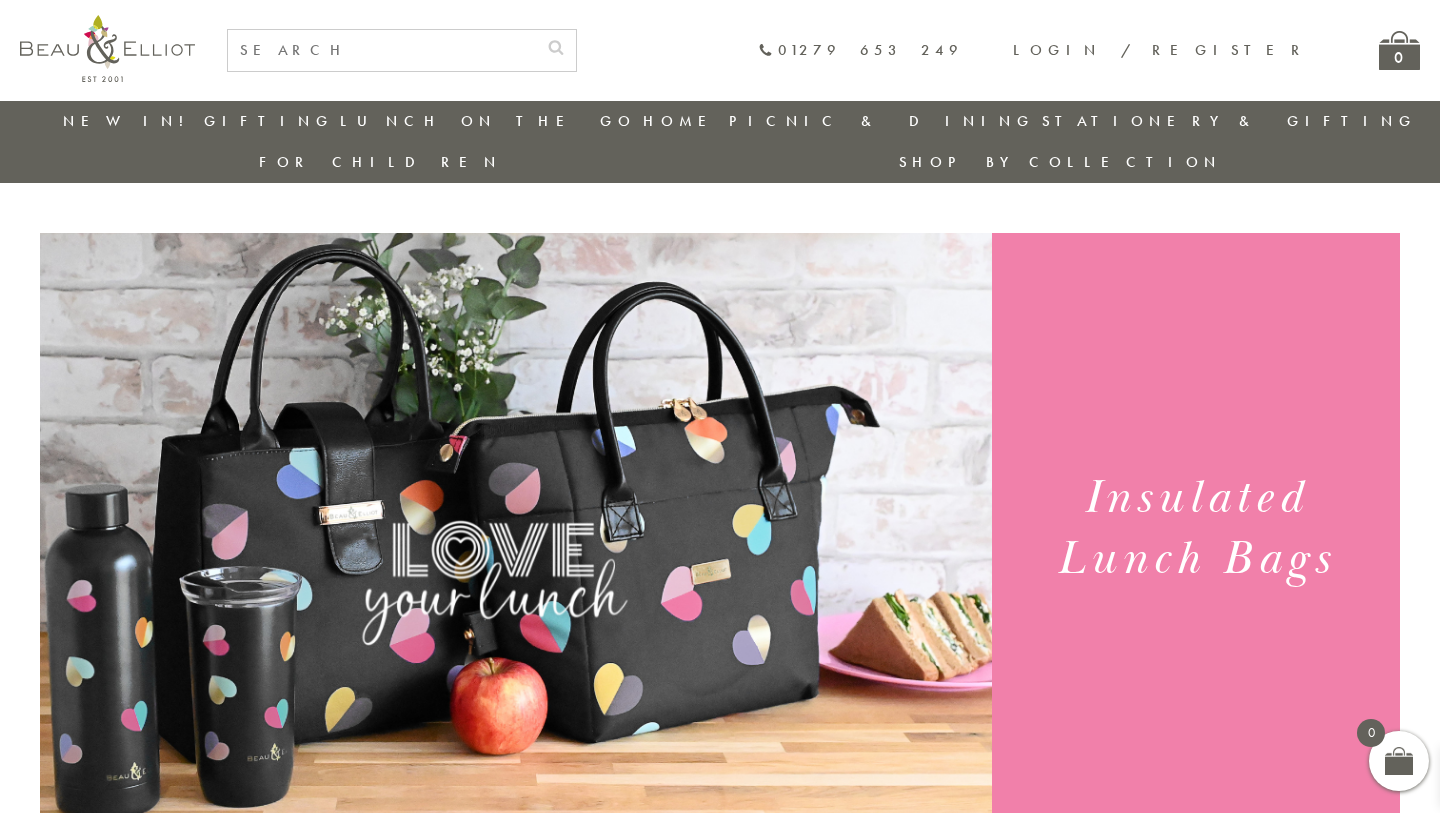 scroll, scrollTop: 0, scrollLeft: 0, axis: both 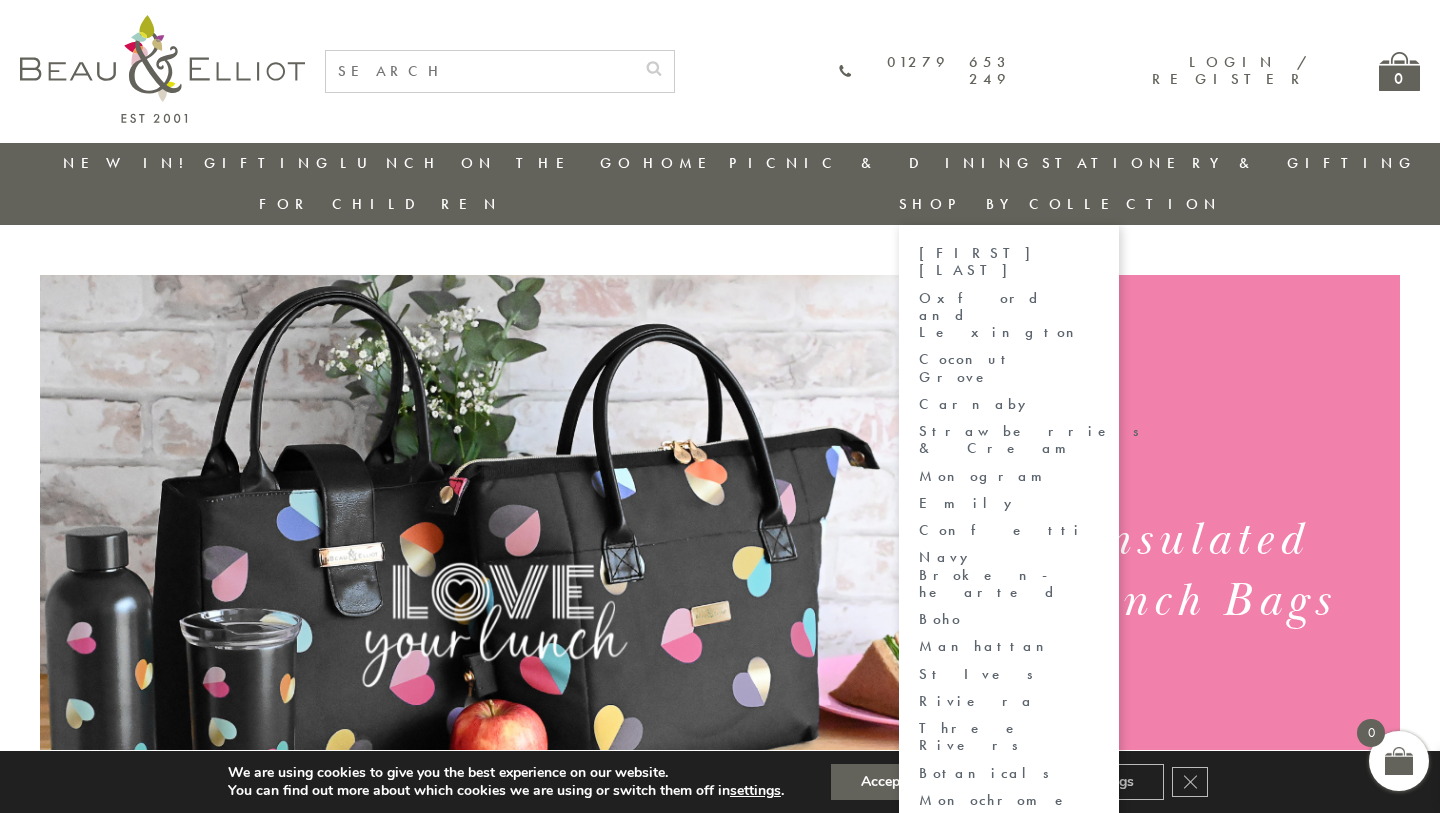 click on "Manhattan" at bounding box center (1009, 646) 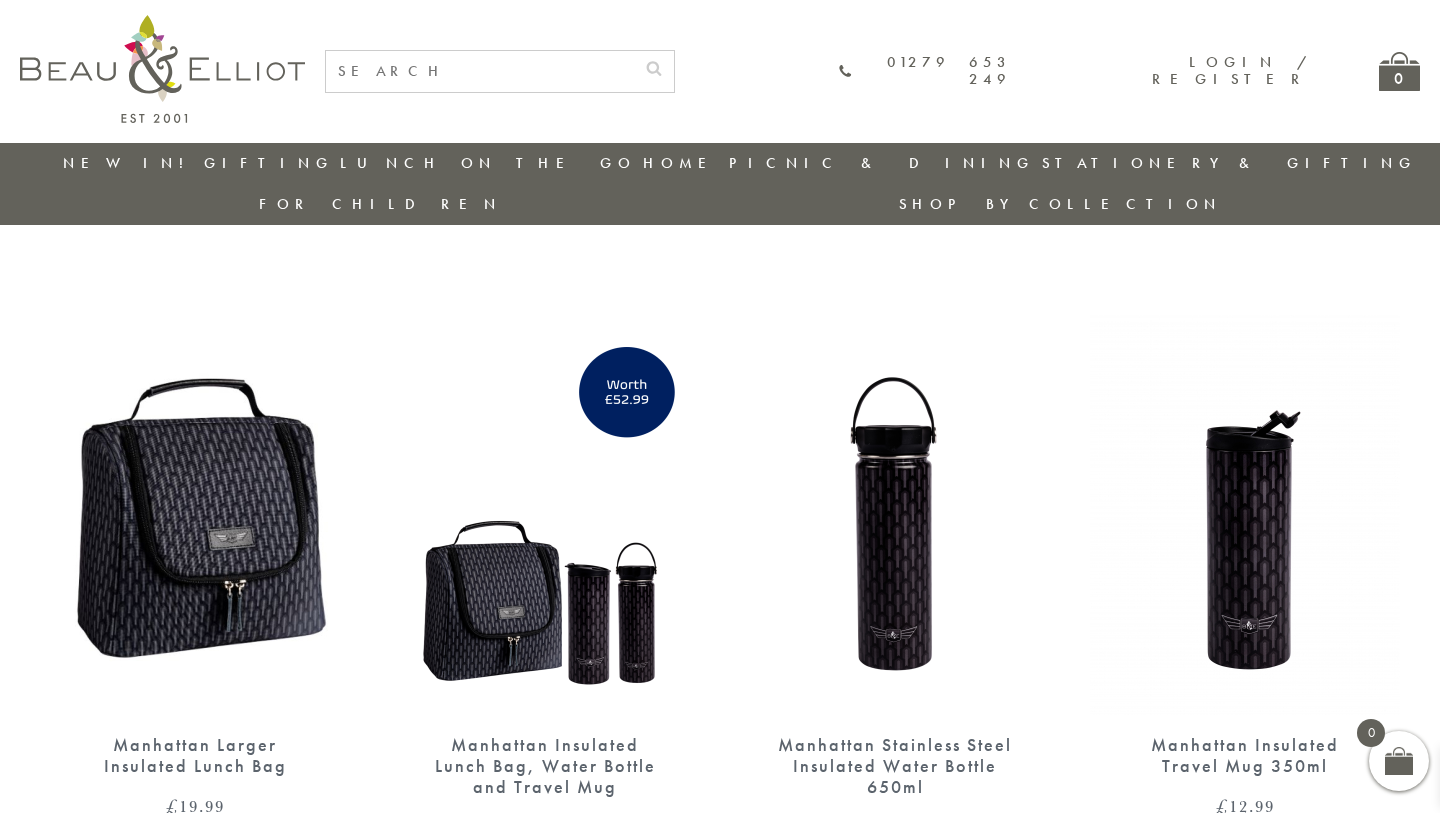 scroll, scrollTop: 0, scrollLeft: 0, axis: both 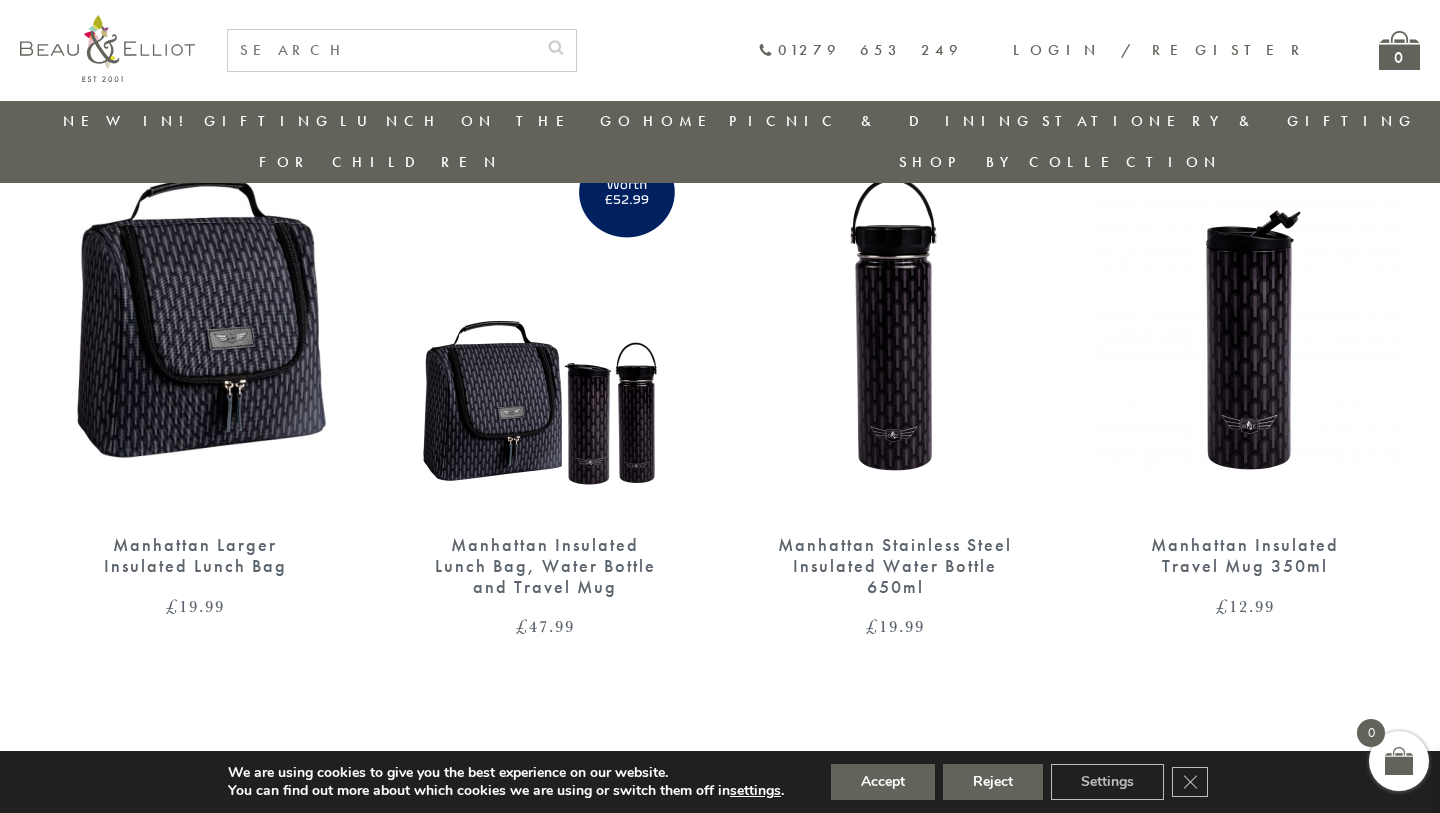 click at bounding box center (545, 315) 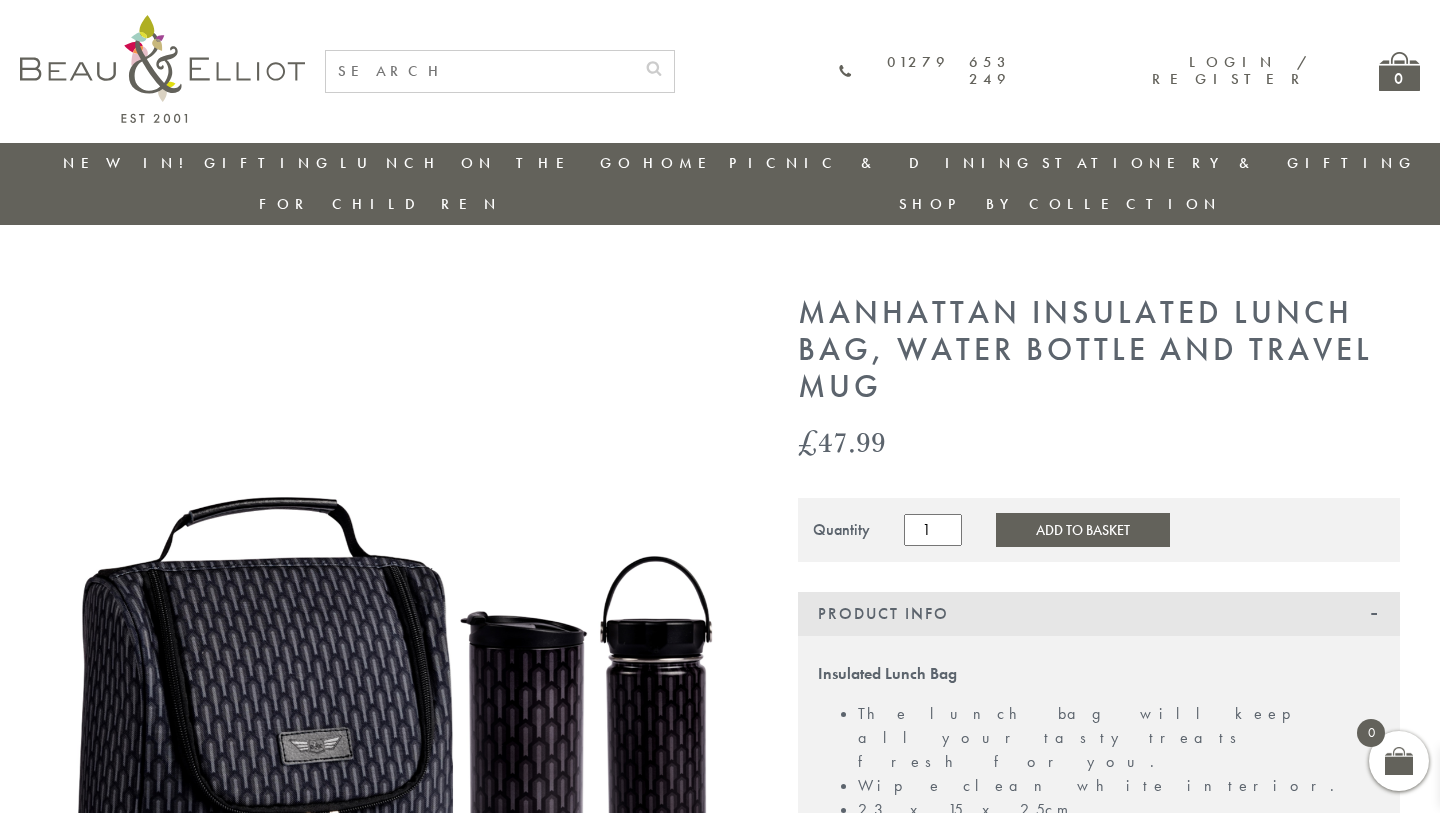 scroll, scrollTop: 0, scrollLeft: 0, axis: both 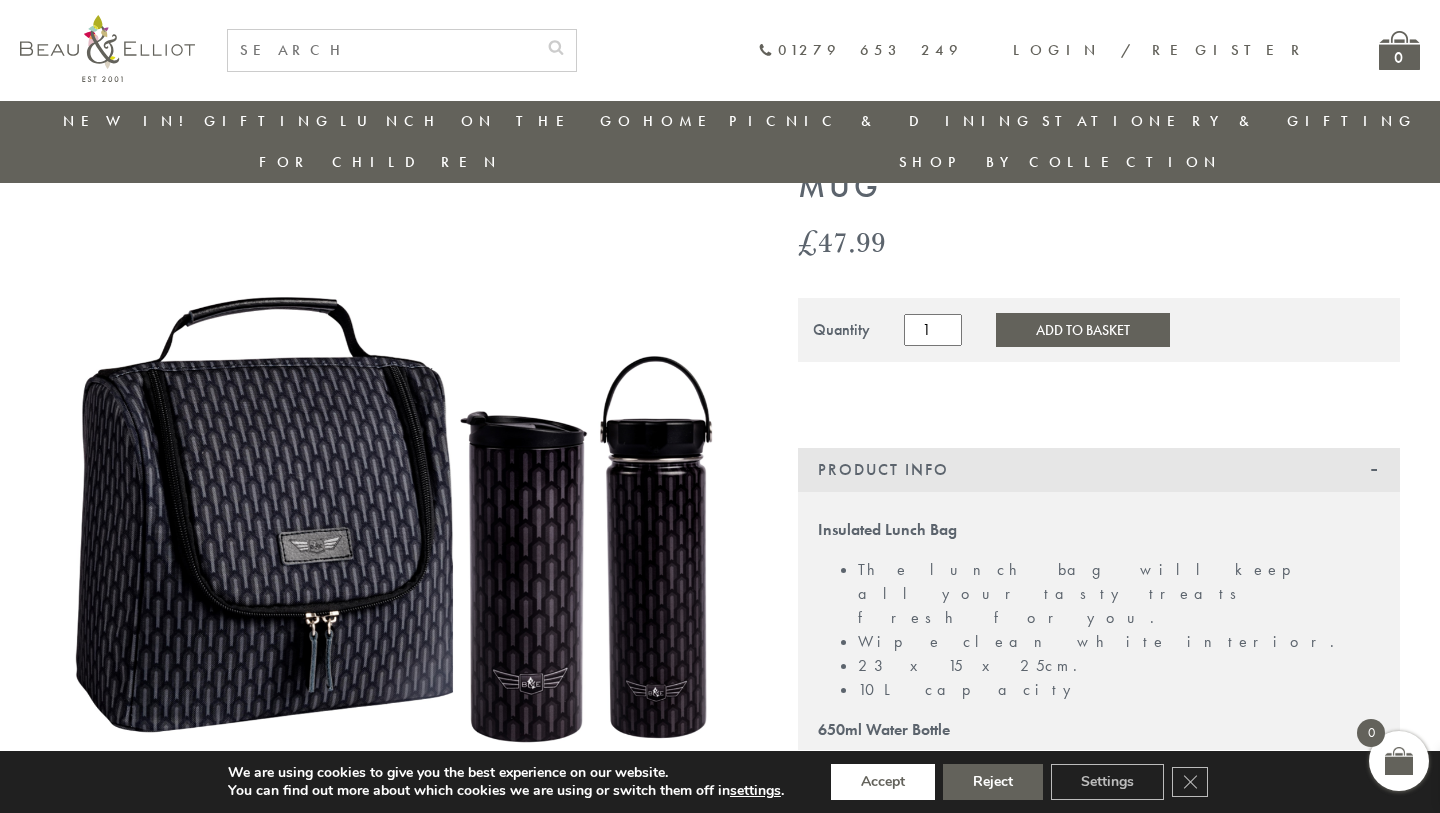 click on "Accept" at bounding box center (883, 782) 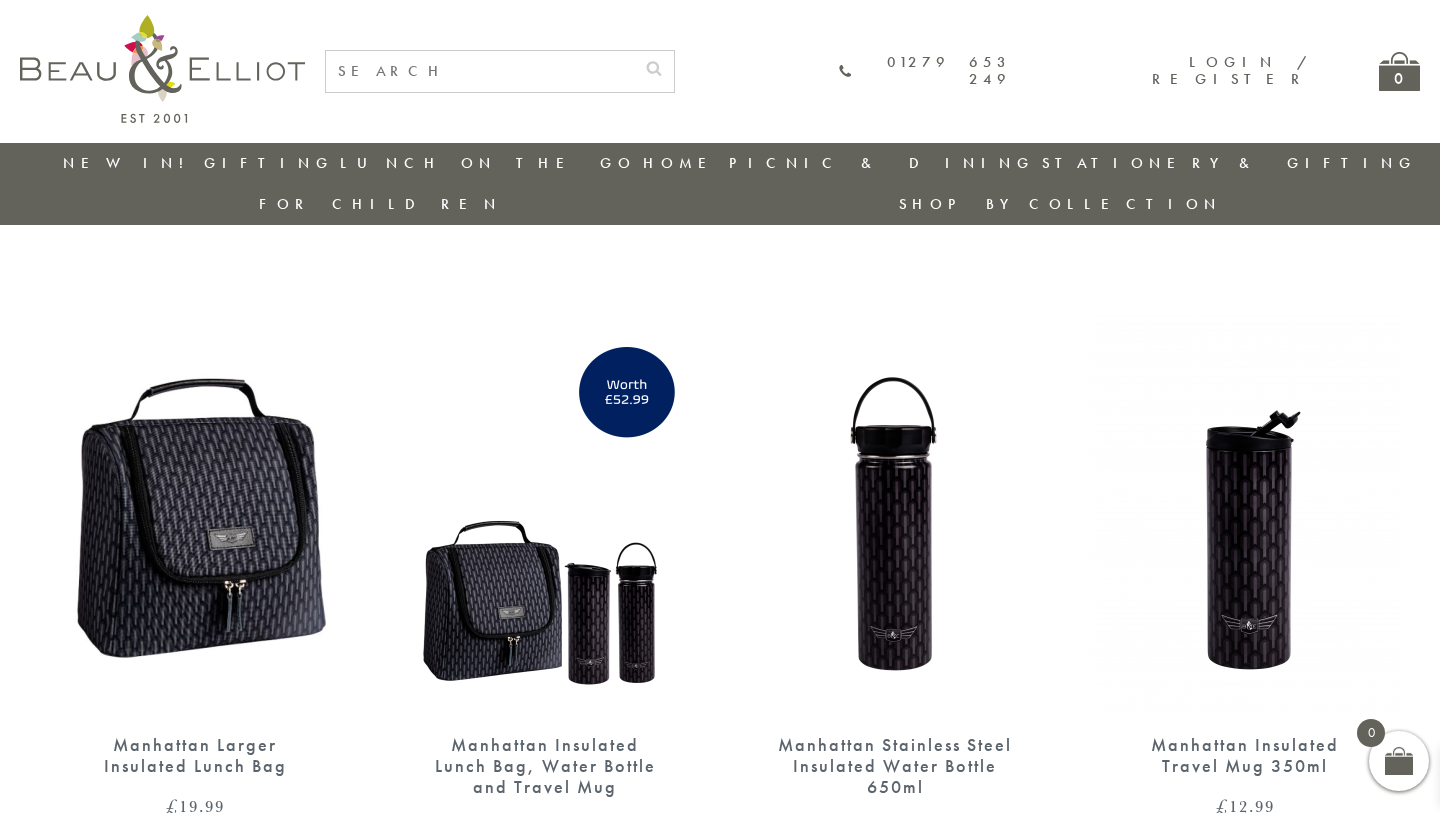 scroll, scrollTop: 199, scrollLeft: 0, axis: vertical 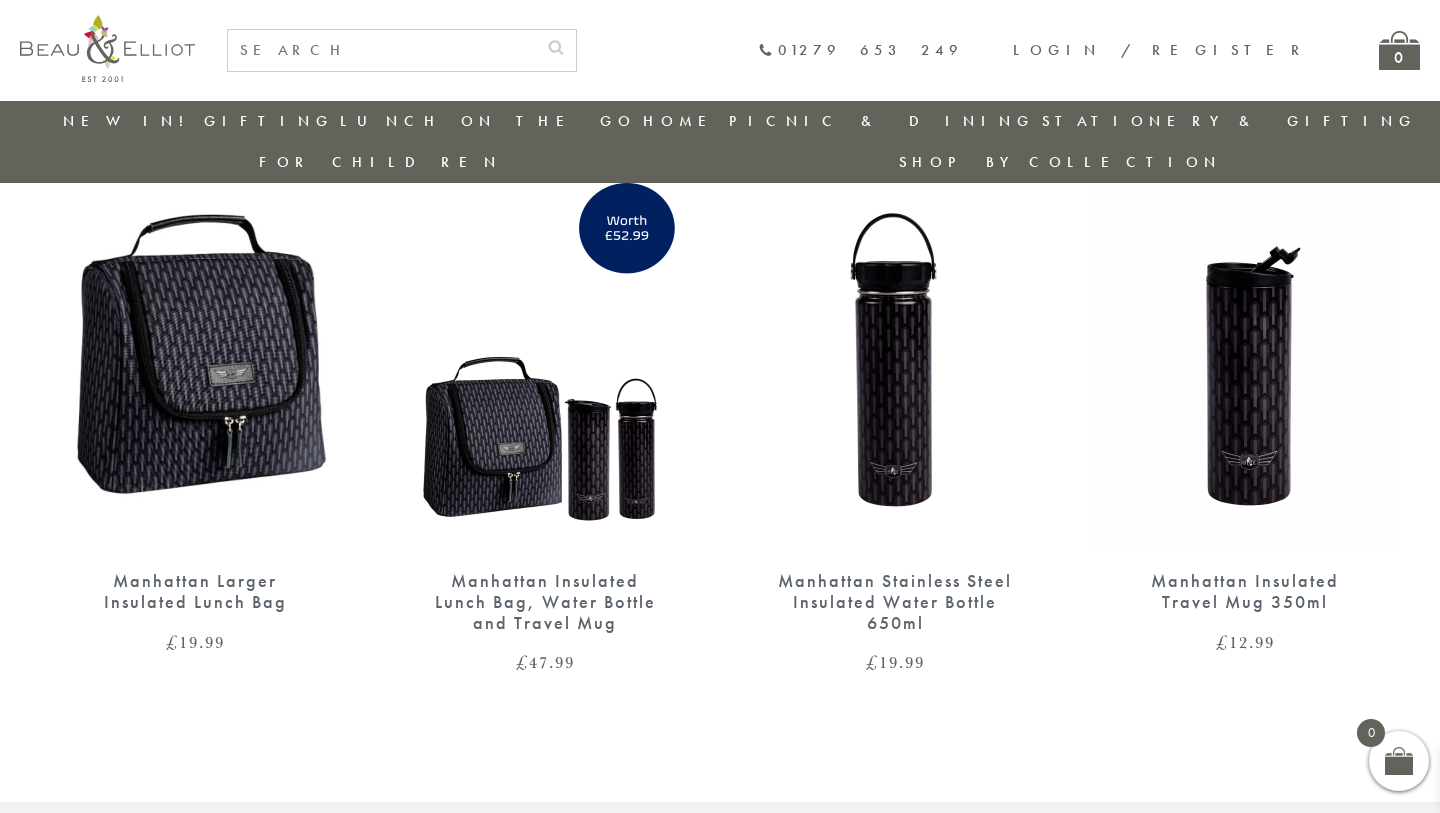 click at bounding box center [195, 351] 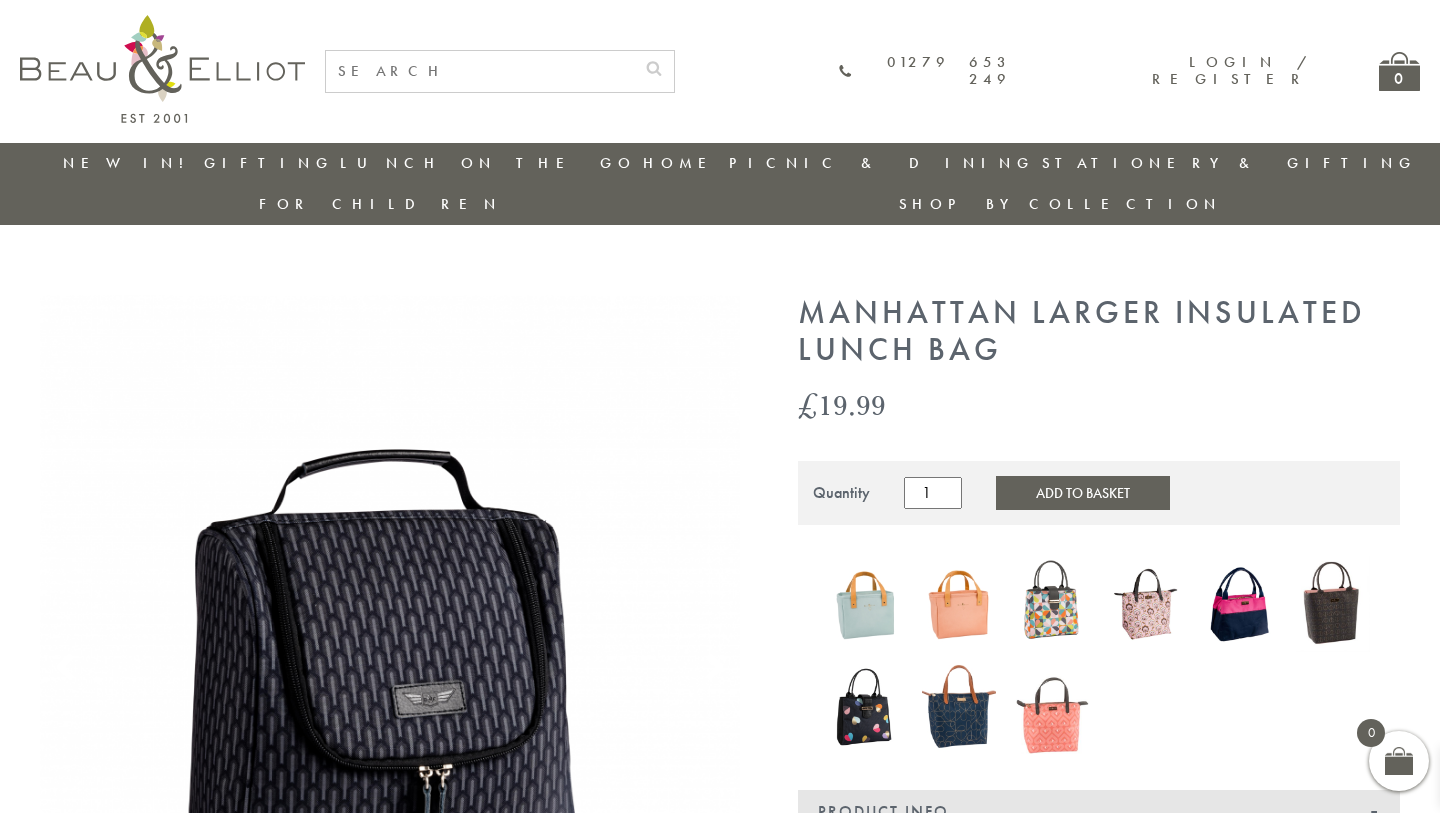 scroll, scrollTop: 0, scrollLeft: 0, axis: both 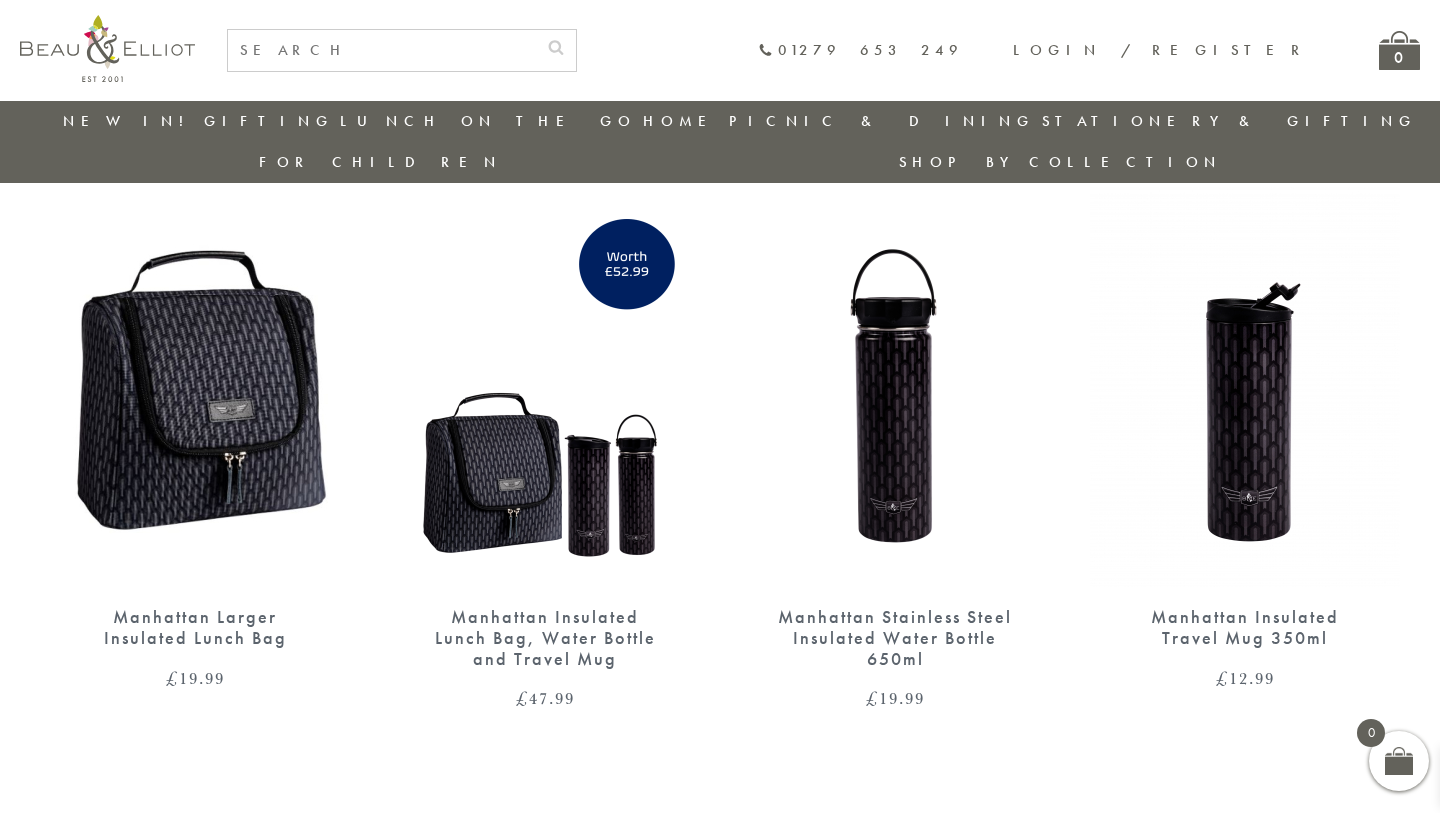 click at bounding box center (545, 387) 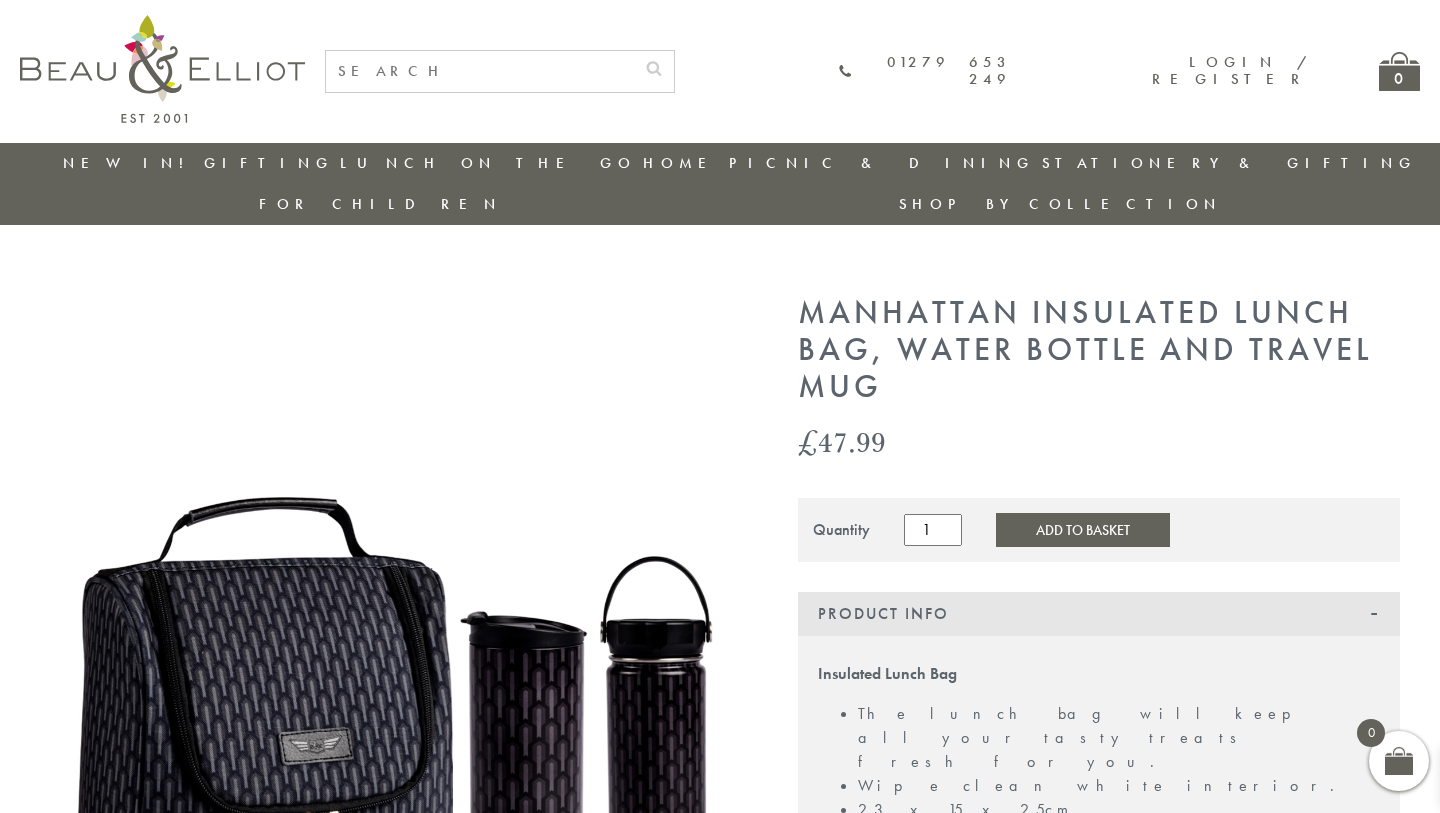 scroll, scrollTop: 0, scrollLeft: 0, axis: both 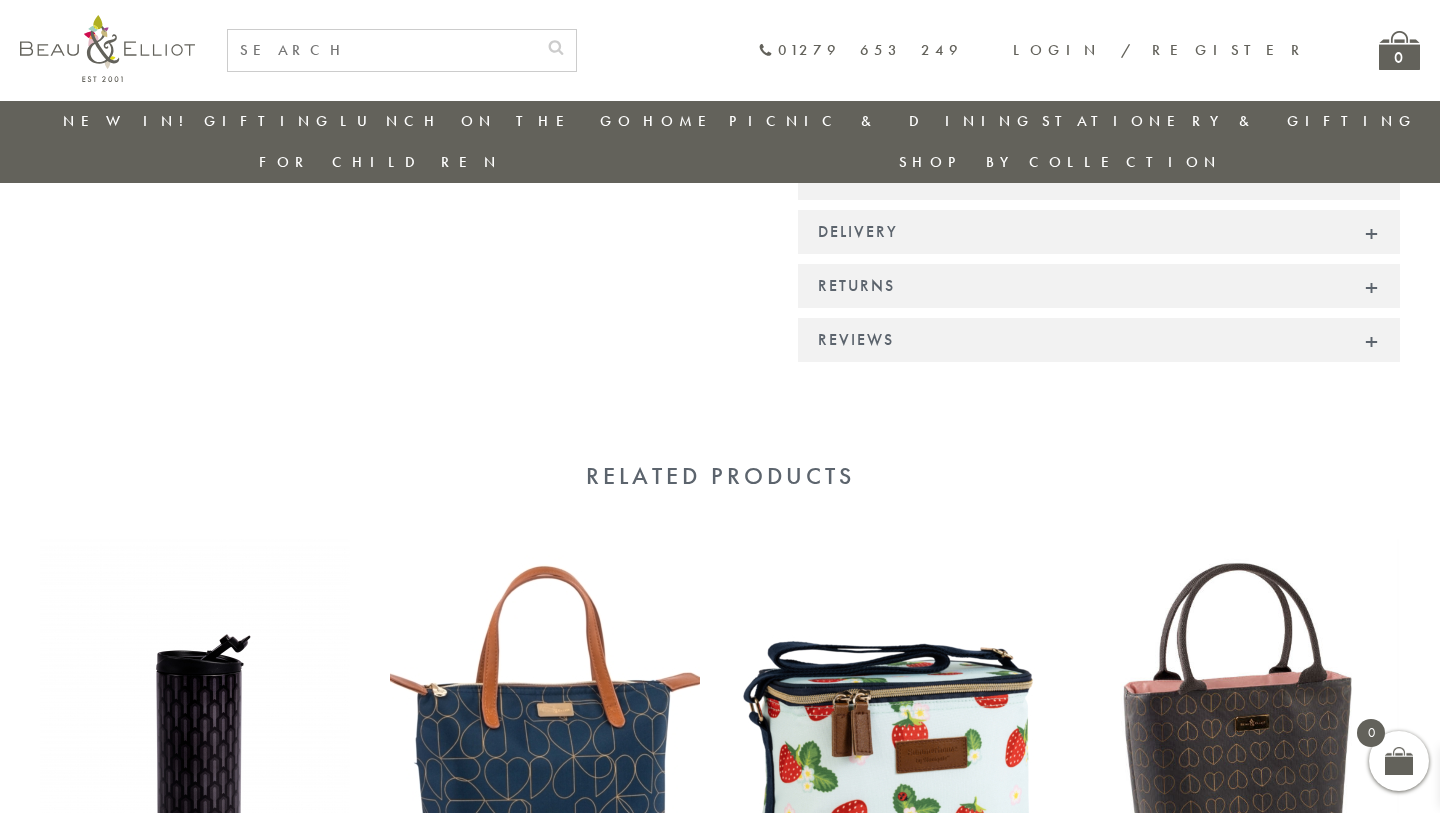 click on "Manhattan Insulated Lunch Bag, Water Bottle and Travel Mug
£ 47.99
Quantity
Manhattan Insulated Lunch Bag, Water Bottle and Travel Mug quantity
1
Add to Basket
Product Info Insulated Lunch Bag" at bounding box center (720, 425) 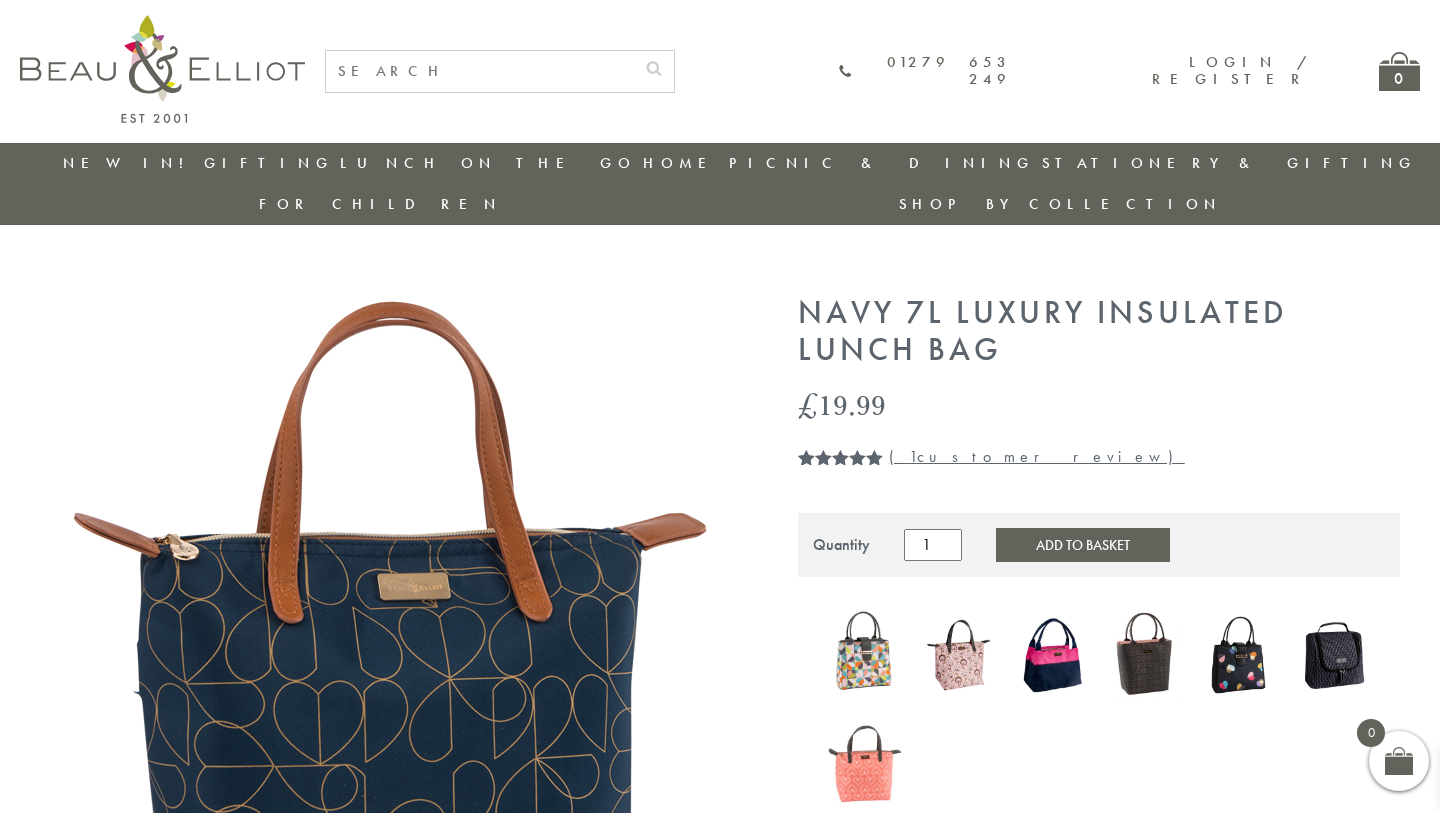 scroll, scrollTop: 0, scrollLeft: 0, axis: both 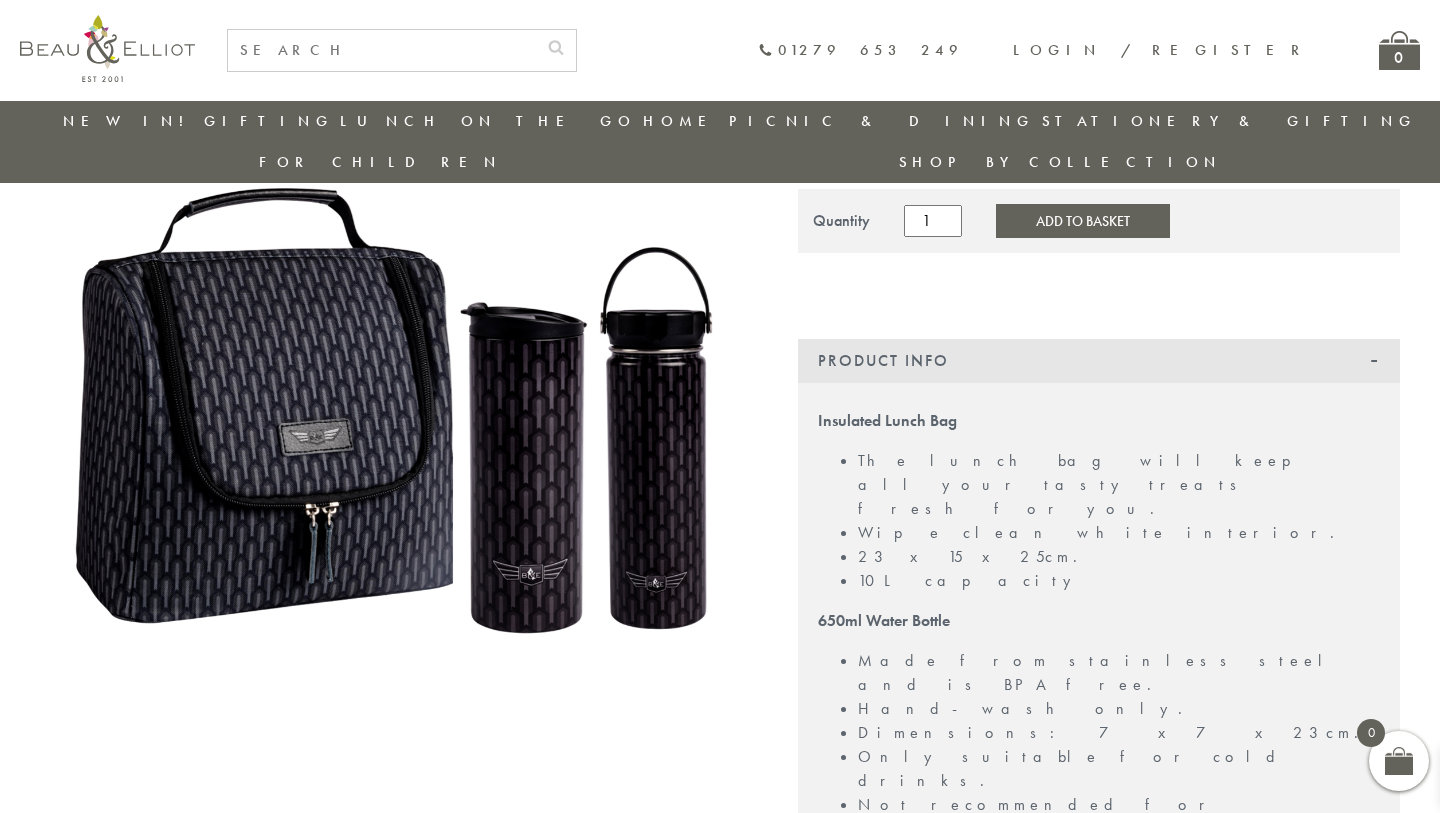 click at bounding box center (390, 311) 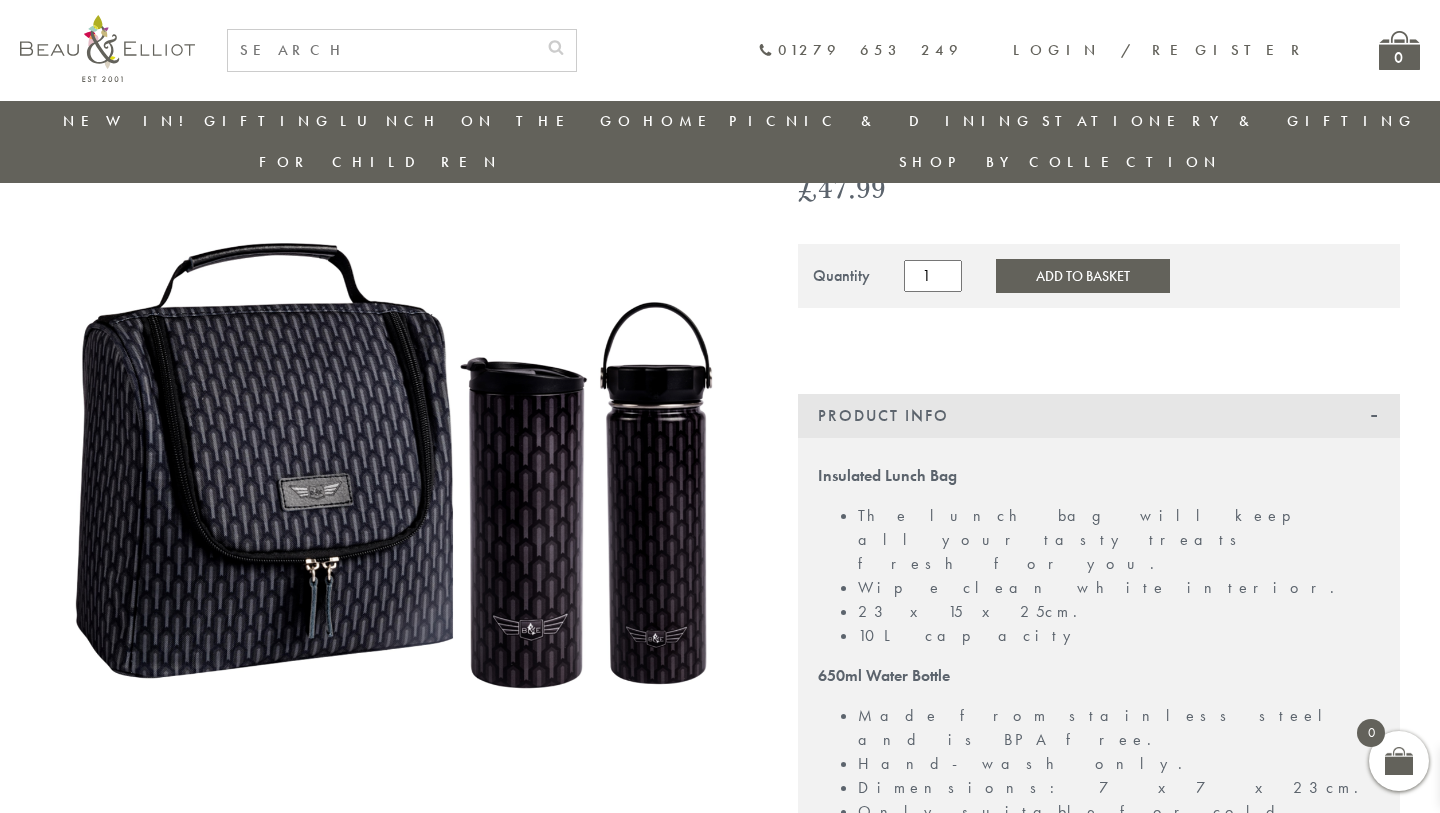click on "Add to Basket" at bounding box center (1083, 276) 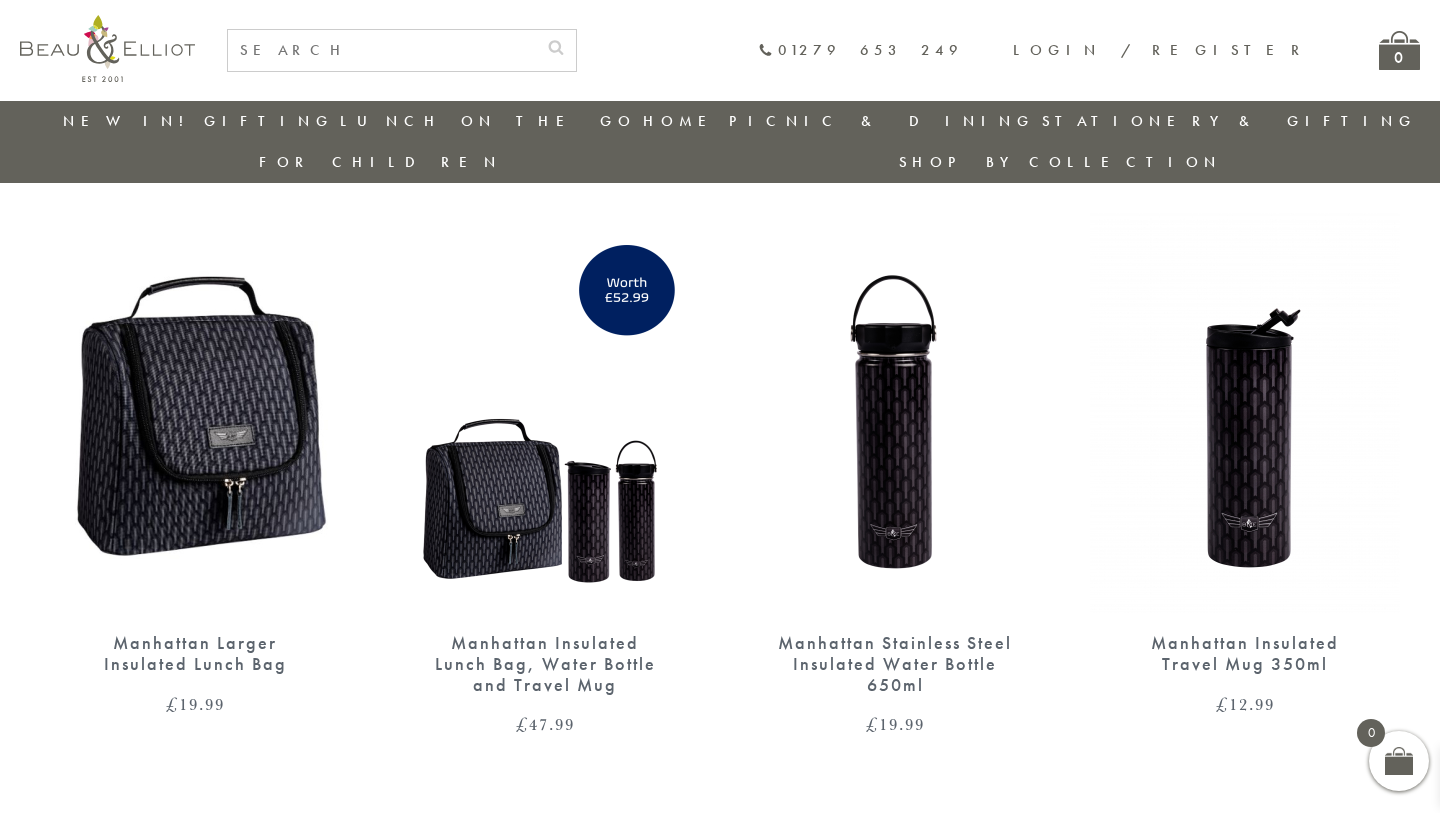 scroll, scrollTop: 0, scrollLeft: 0, axis: both 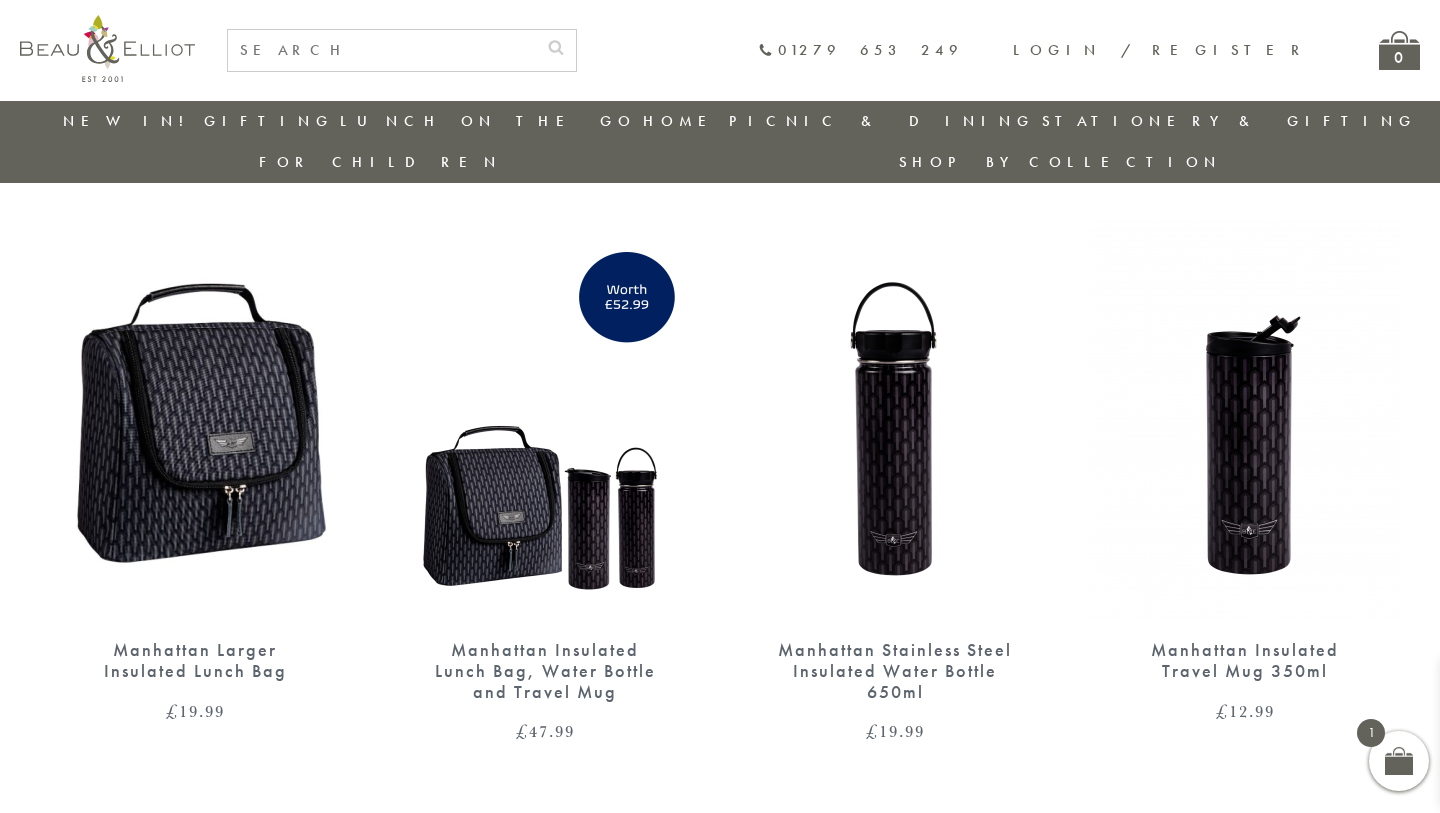 click on "Stationery & Gifting" at bounding box center [1229, 121] 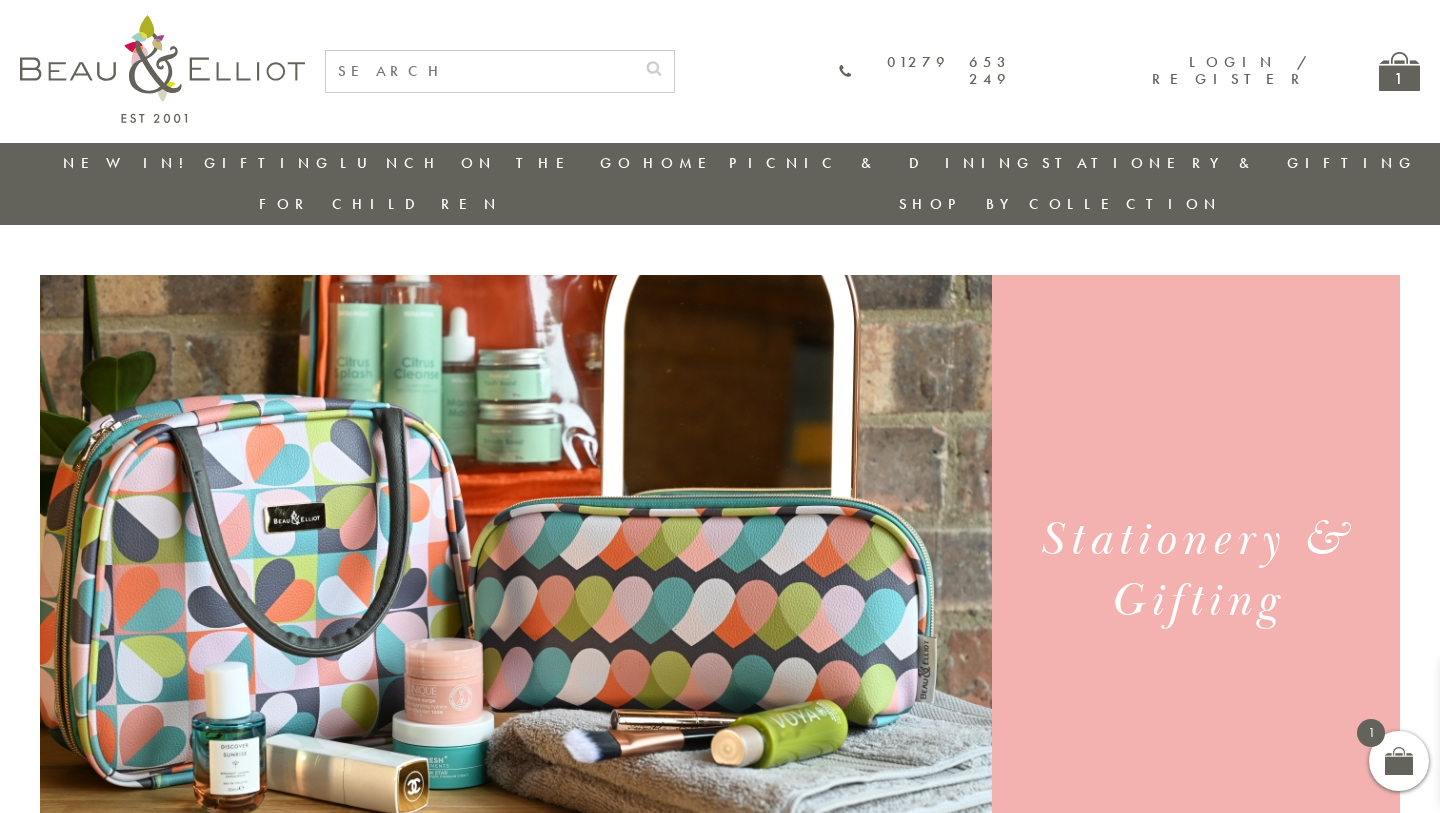 scroll, scrollTop: 0, scrollLeft: 0, axis: both 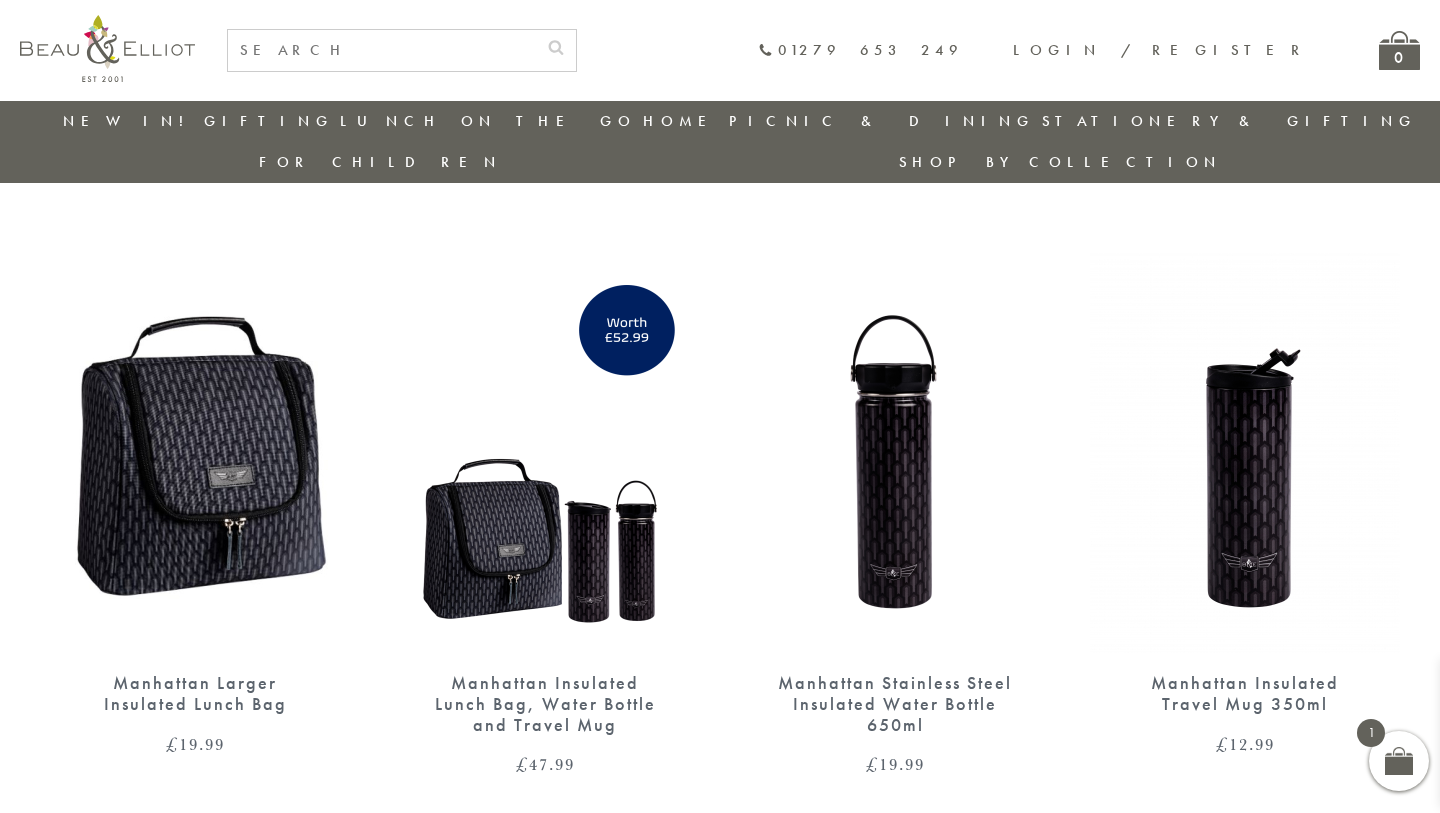 click at bounding box center (545, 453) 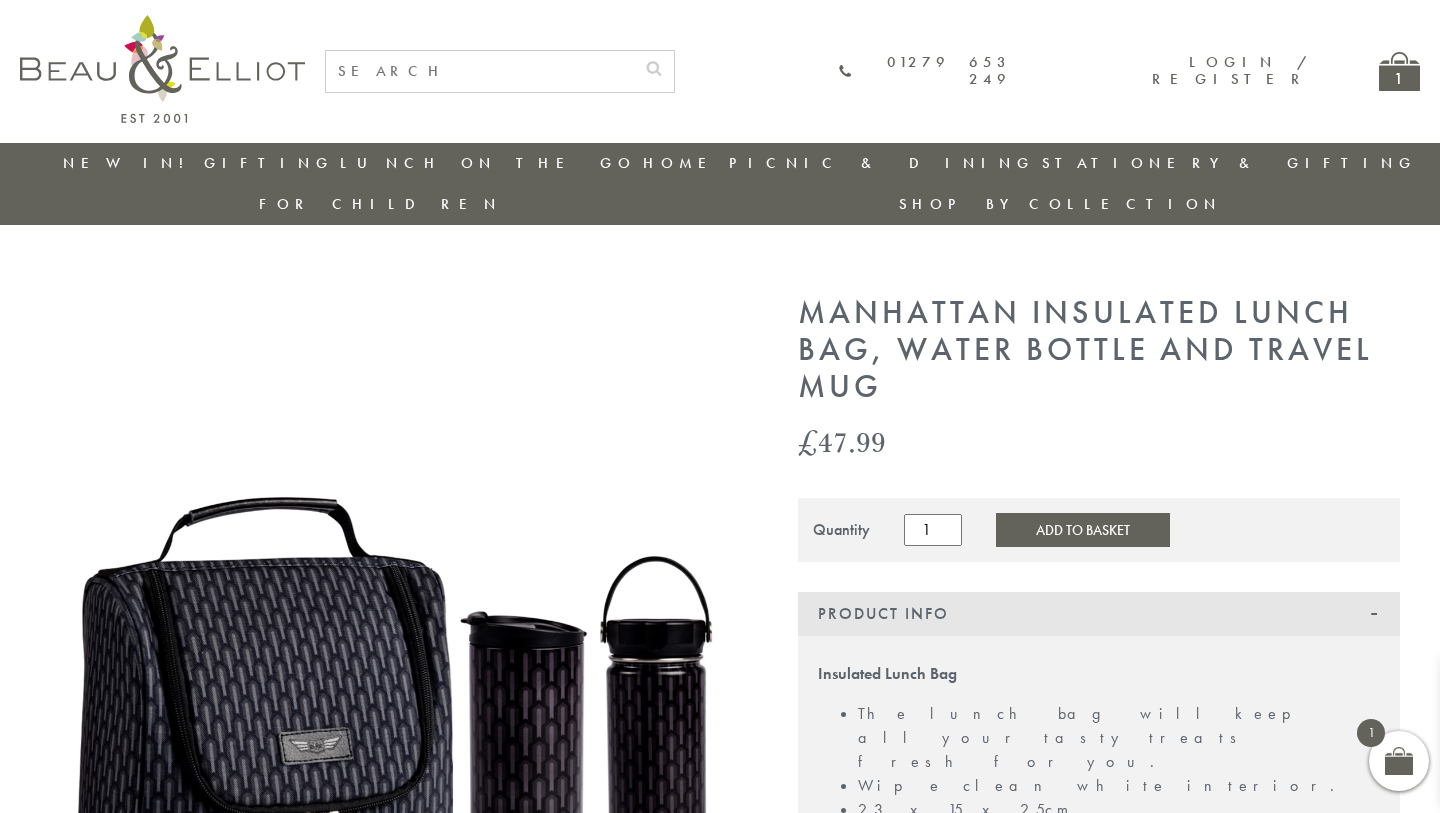 scroll, scrollTop: 0, scrollLeft: 0, axis: both 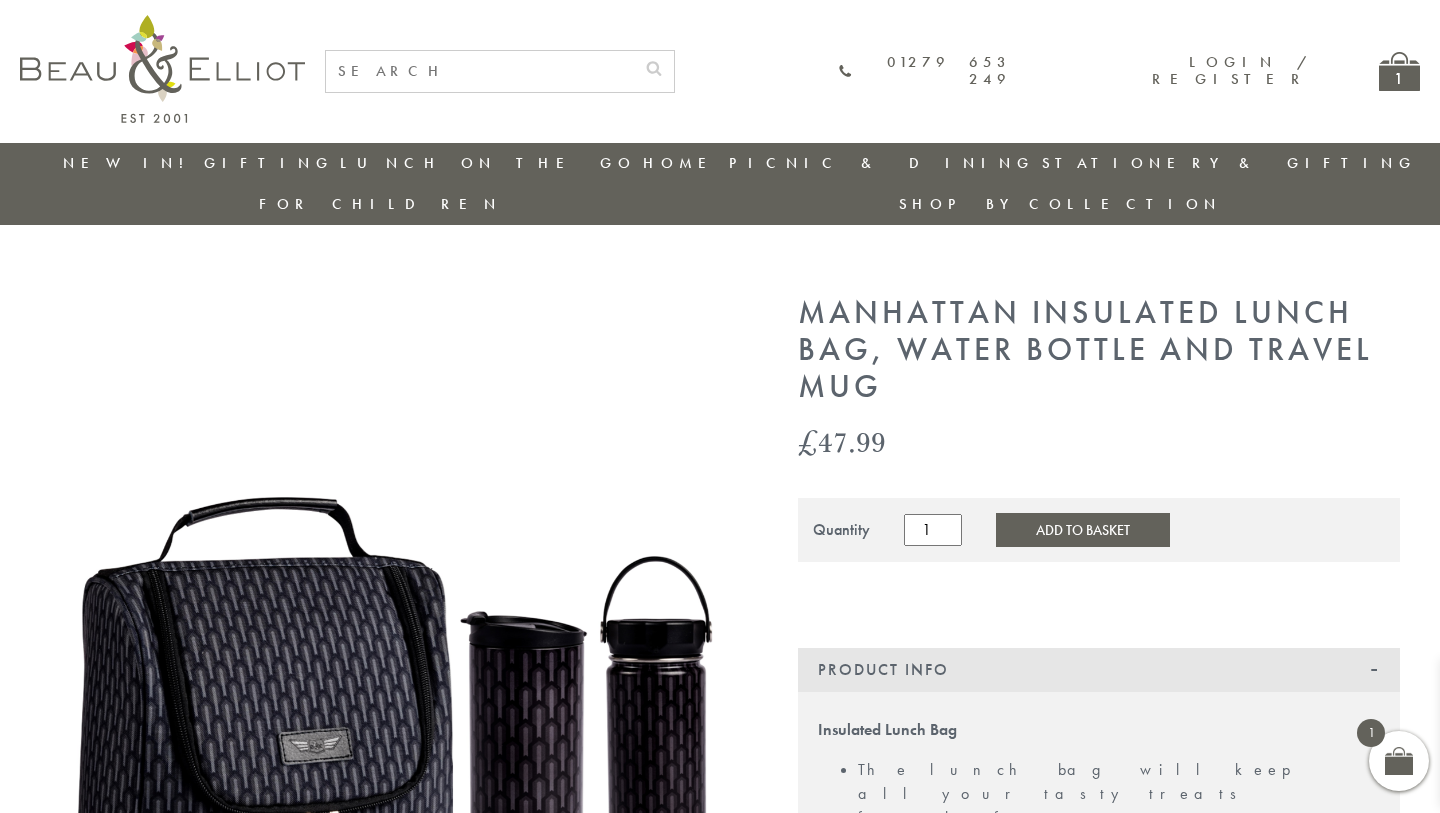 click on "Add to Basket" at bounding box center (1083, 530) 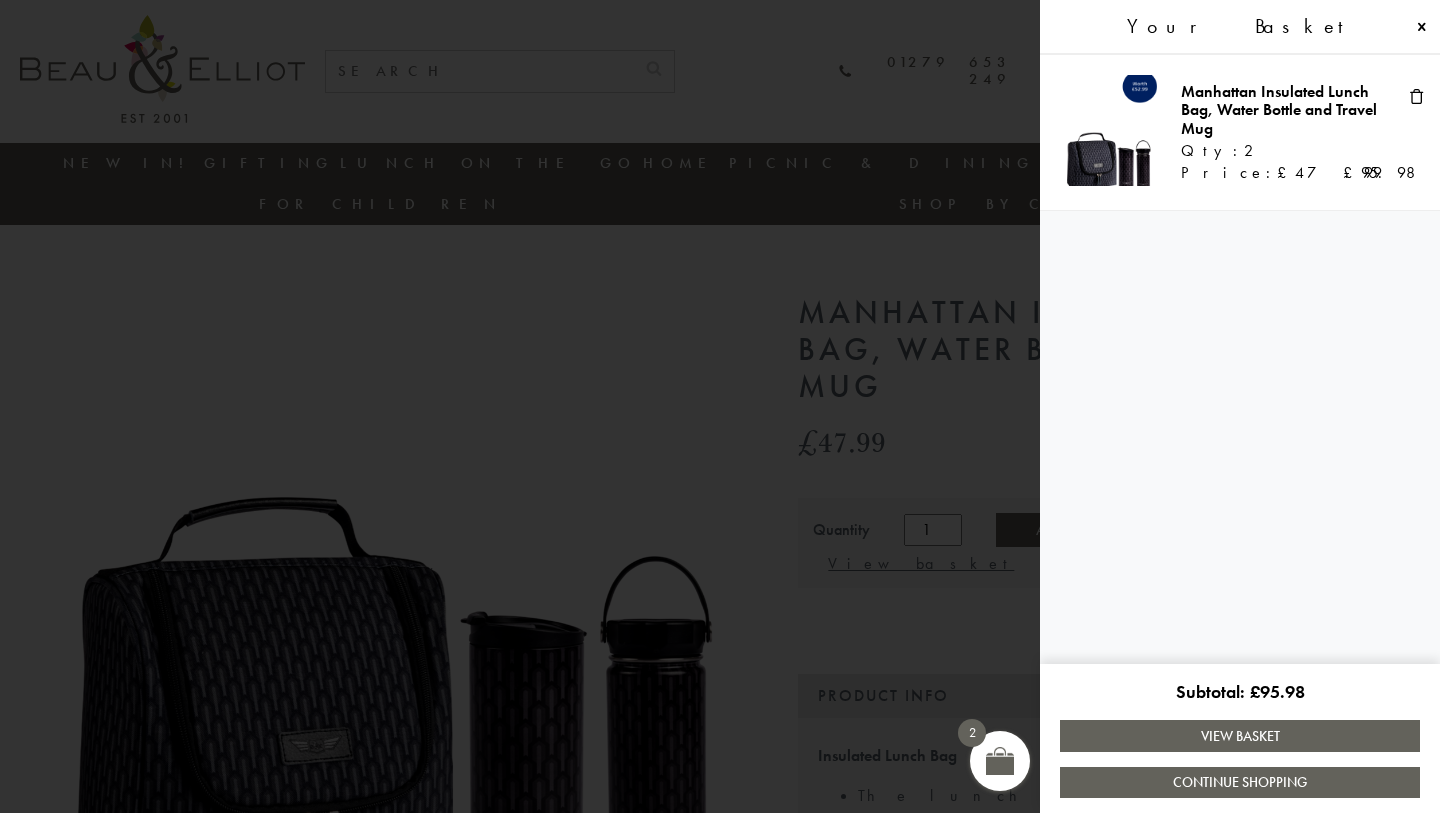 click on "Manhattan Insulated Lunch Bag, Water Bottle and Travel Mug" at bounding box center (1279, 110) 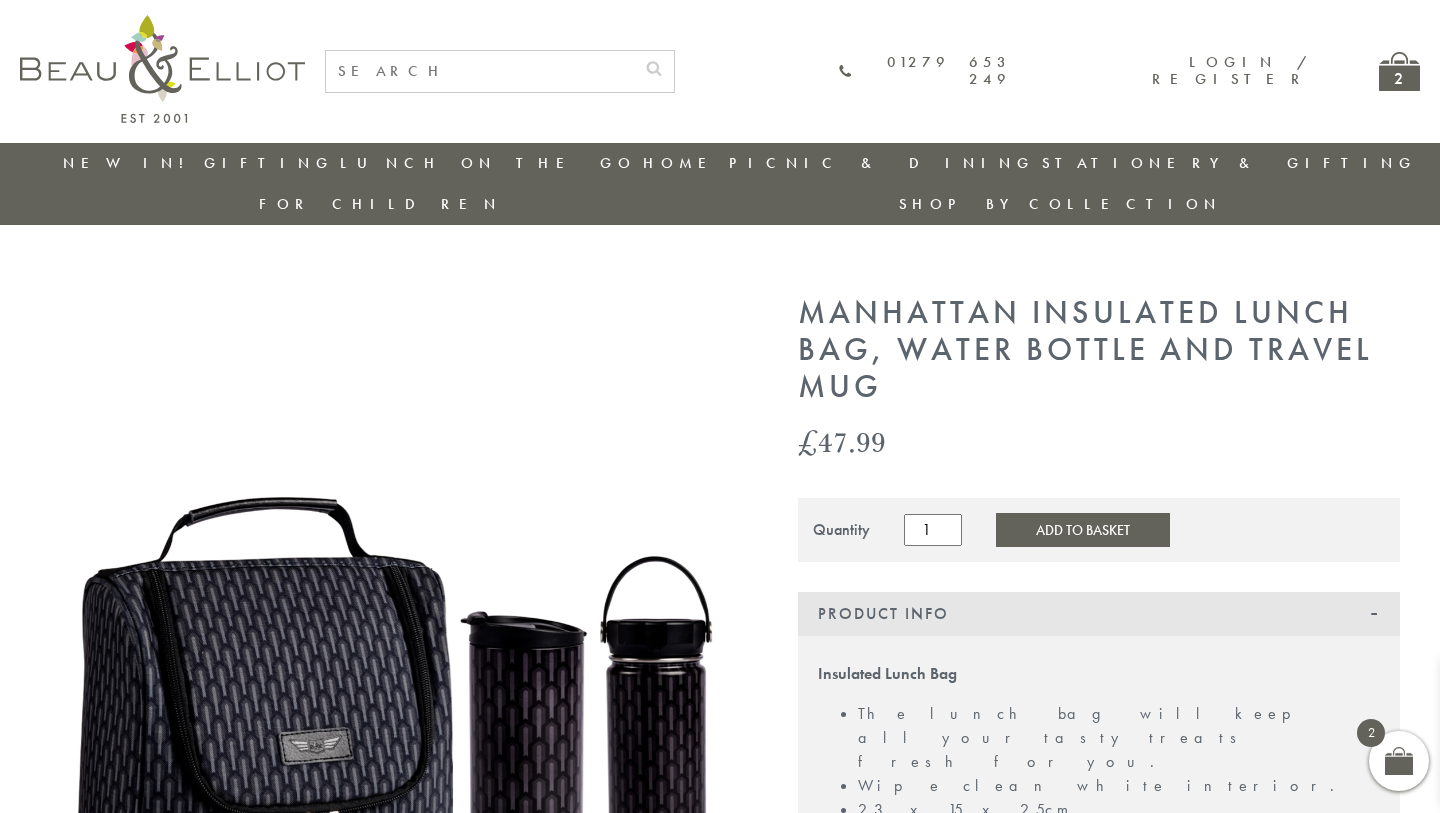 scroll, scrollTop: 0, scrollLeft: 0, axis: both 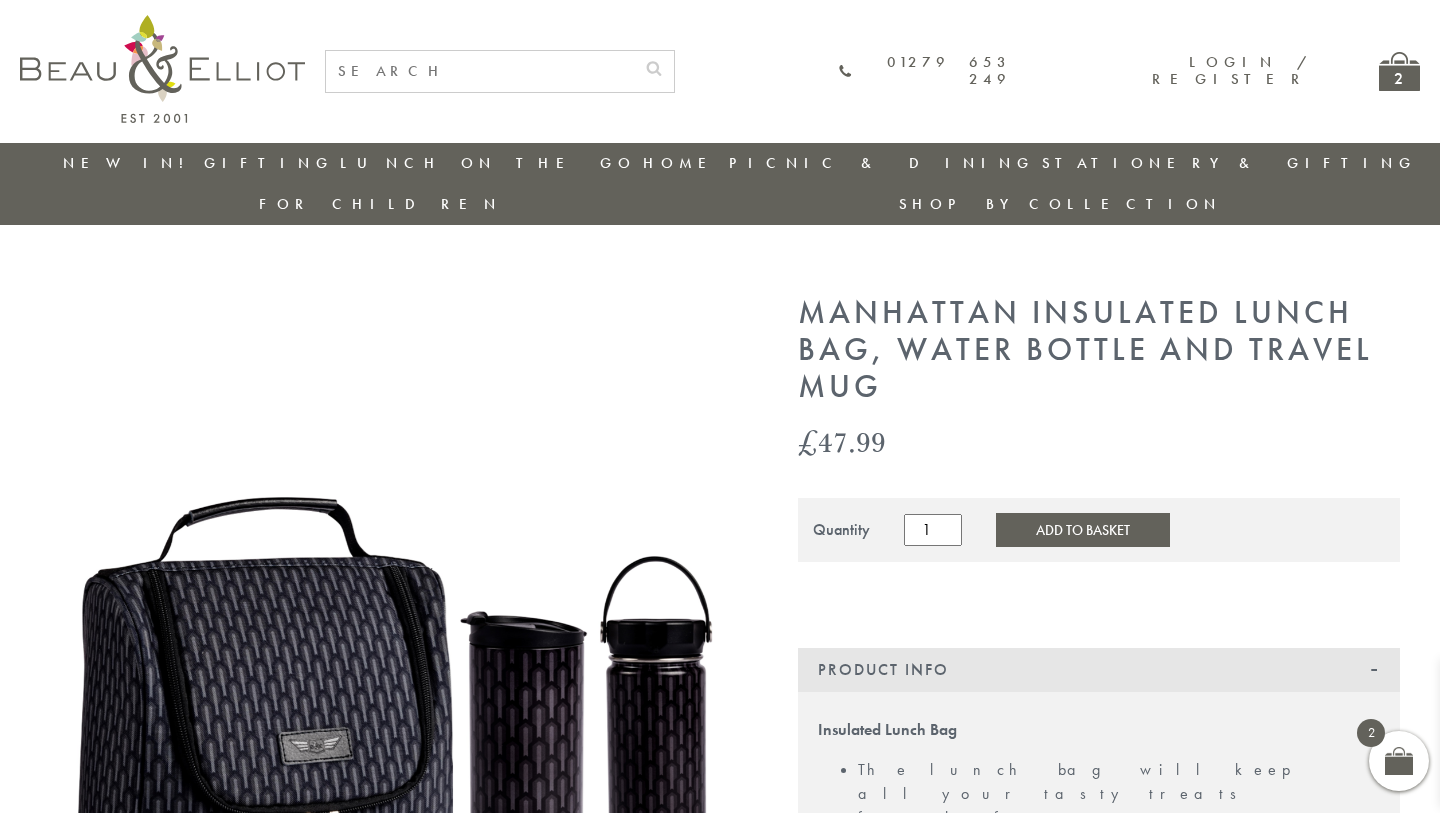 click on "2" at bounding box center (1399, 71) 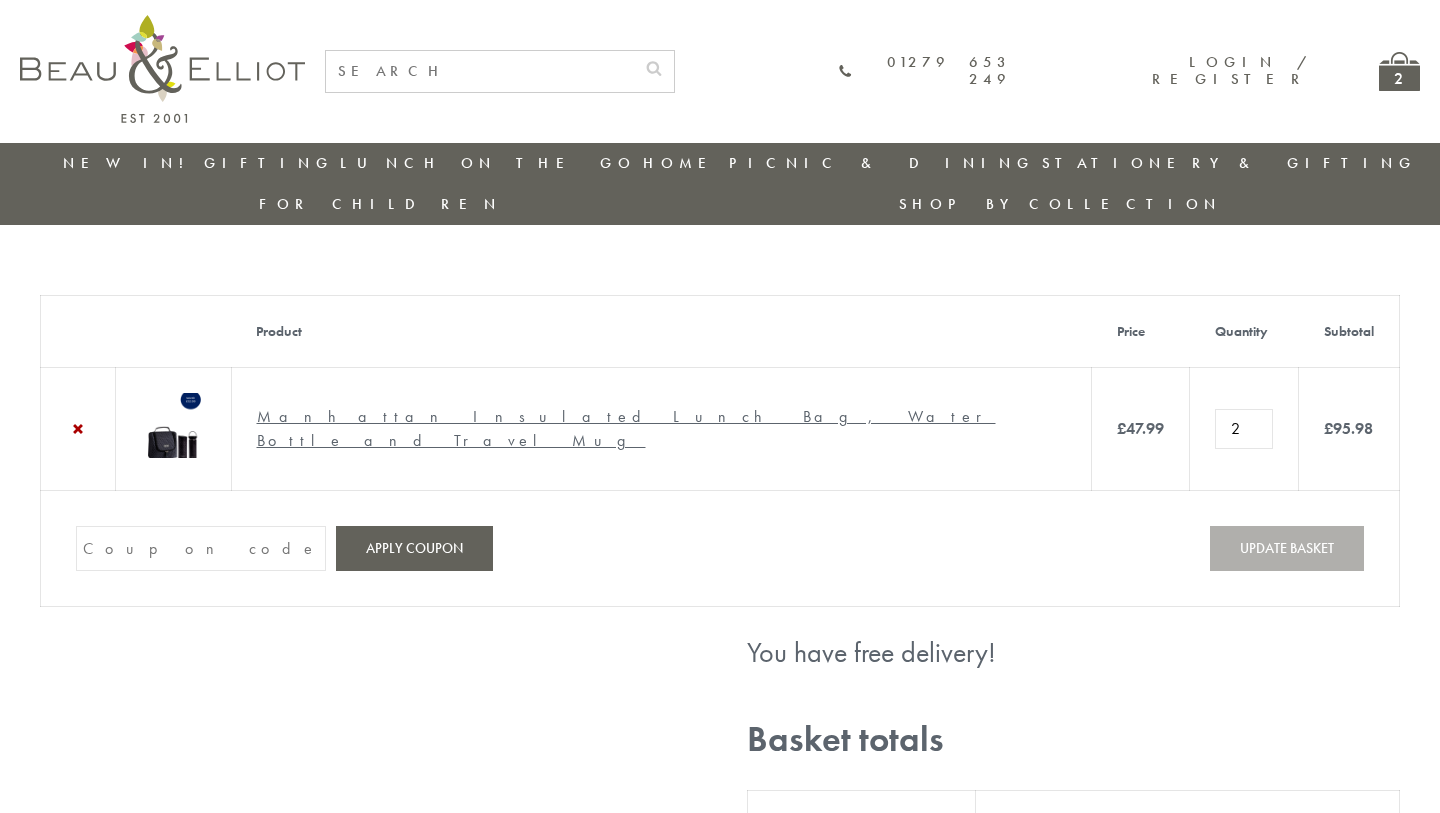 scroll, scrollTop: 0, scrollLeft: 0, axis: both 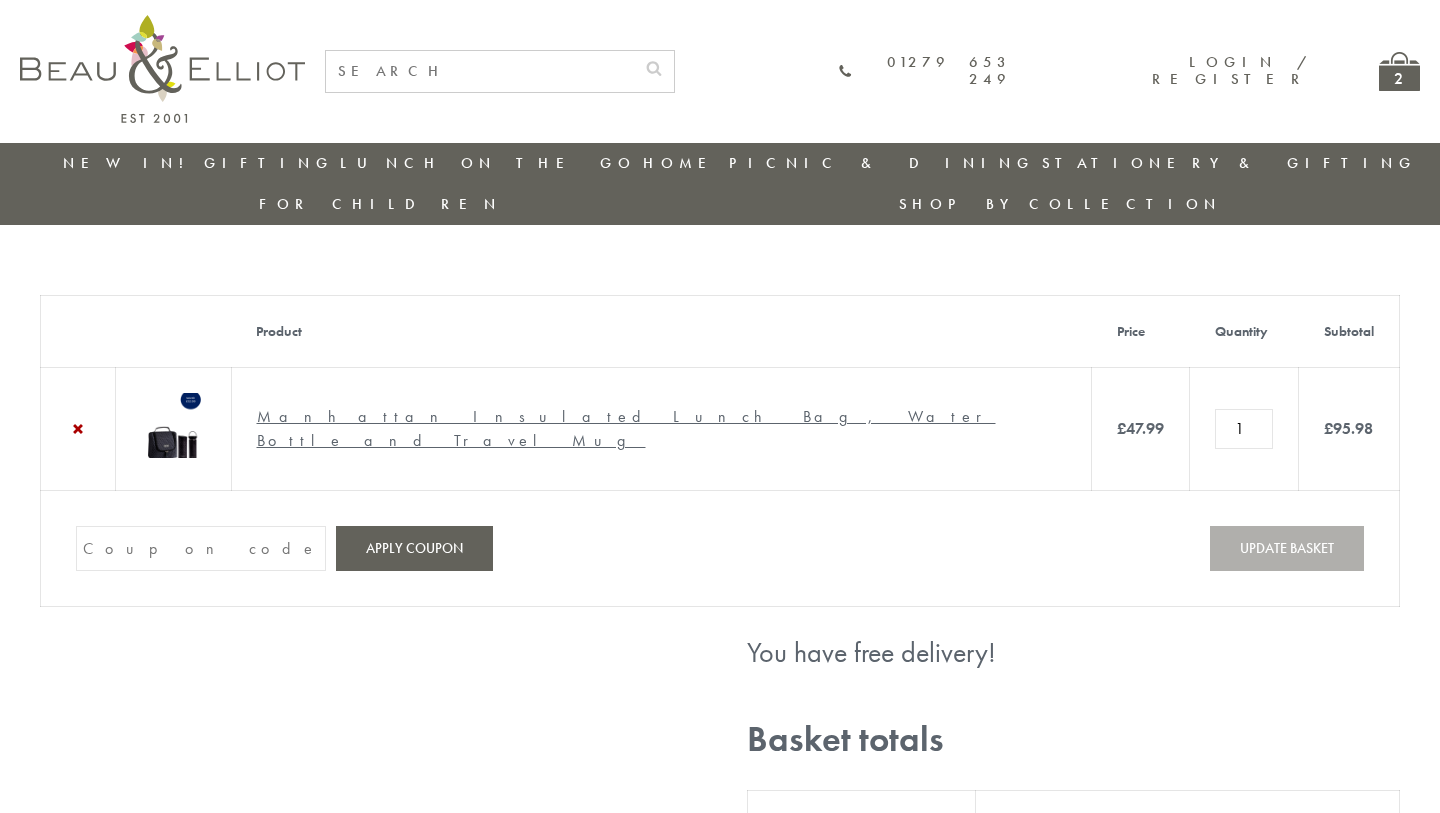 click on "1" at bounding box center (1244, 429) 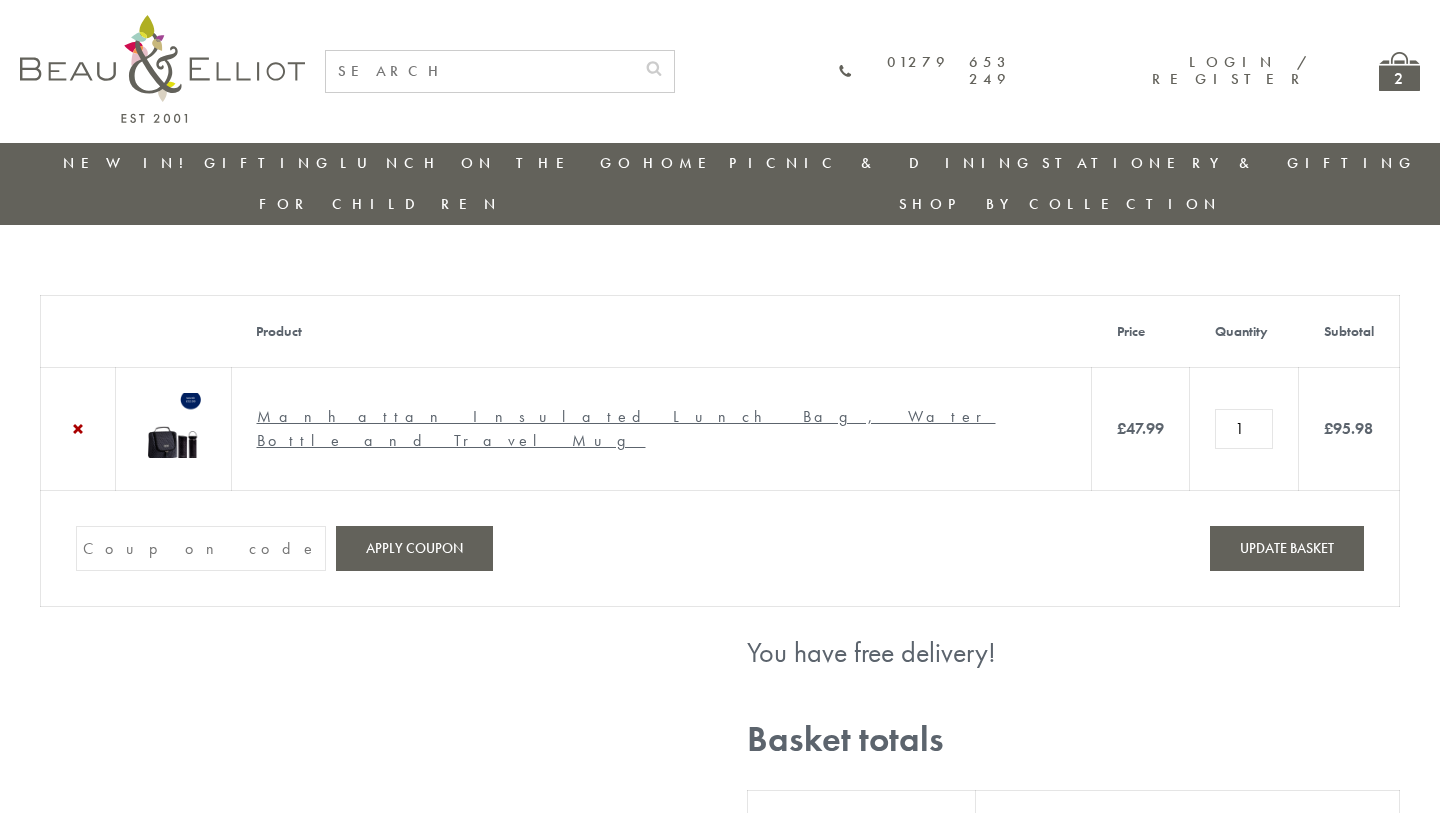 click on "Update basket" at bounding box center [1287, 548] 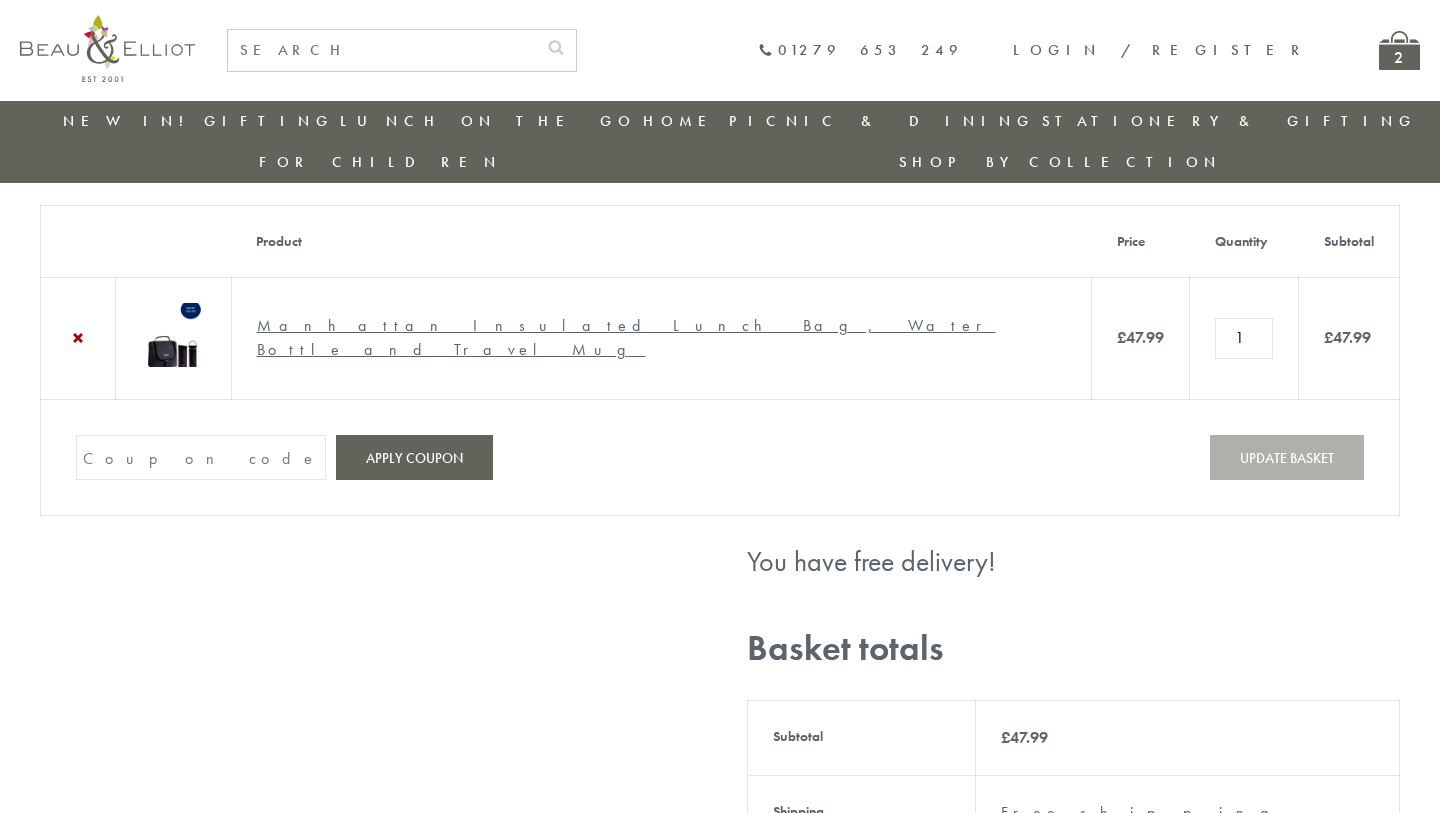 scroll, scrollTop: 134, scrollLeft: 0, axis: vertical 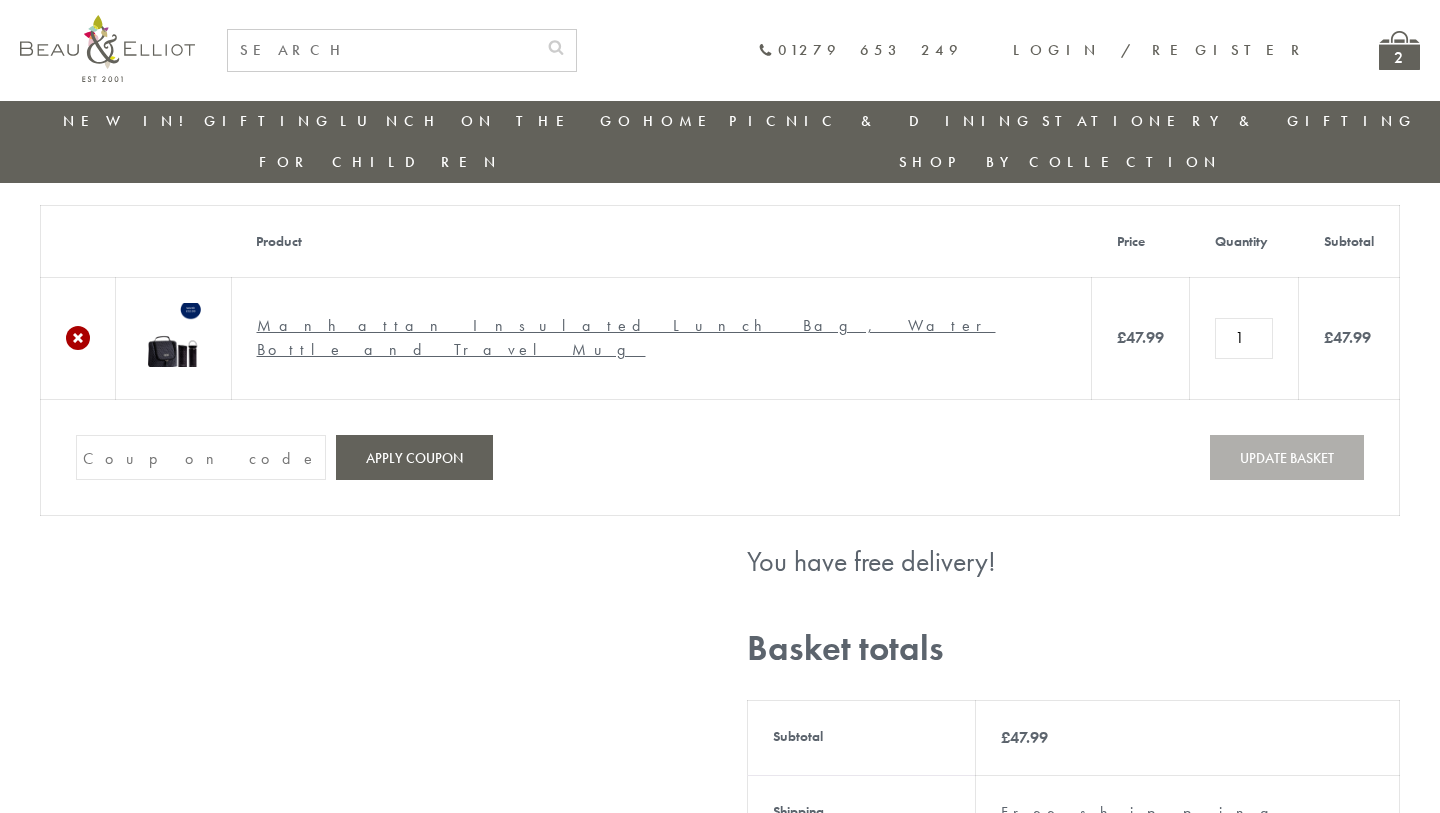 click on "×" at bounding box center (78, 338) 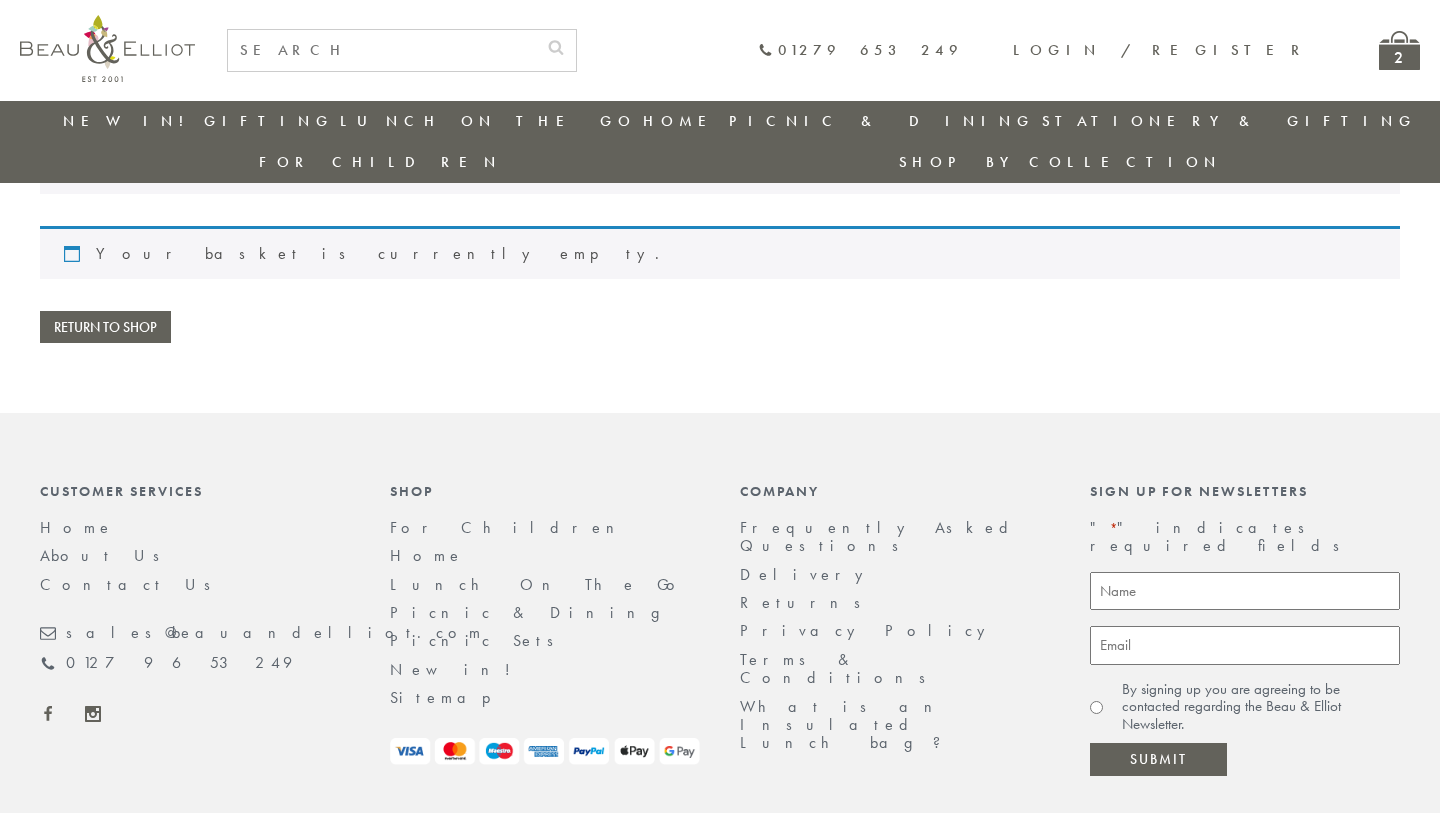 scroll, scrollTop: 112, scrollLeft: 0, axis: vertical 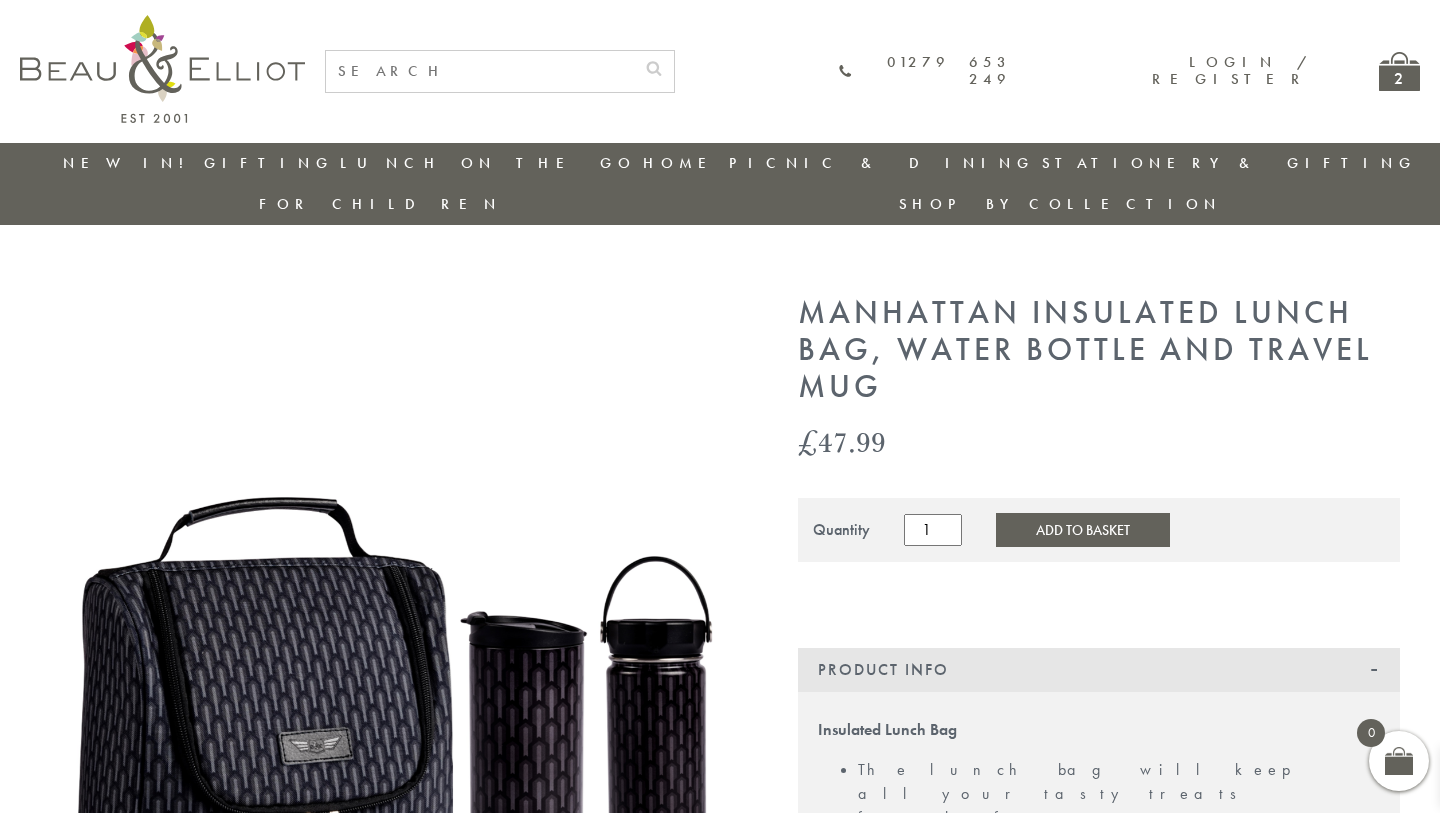 click on "Add to Basket" at bounding box center [1083, 530] 